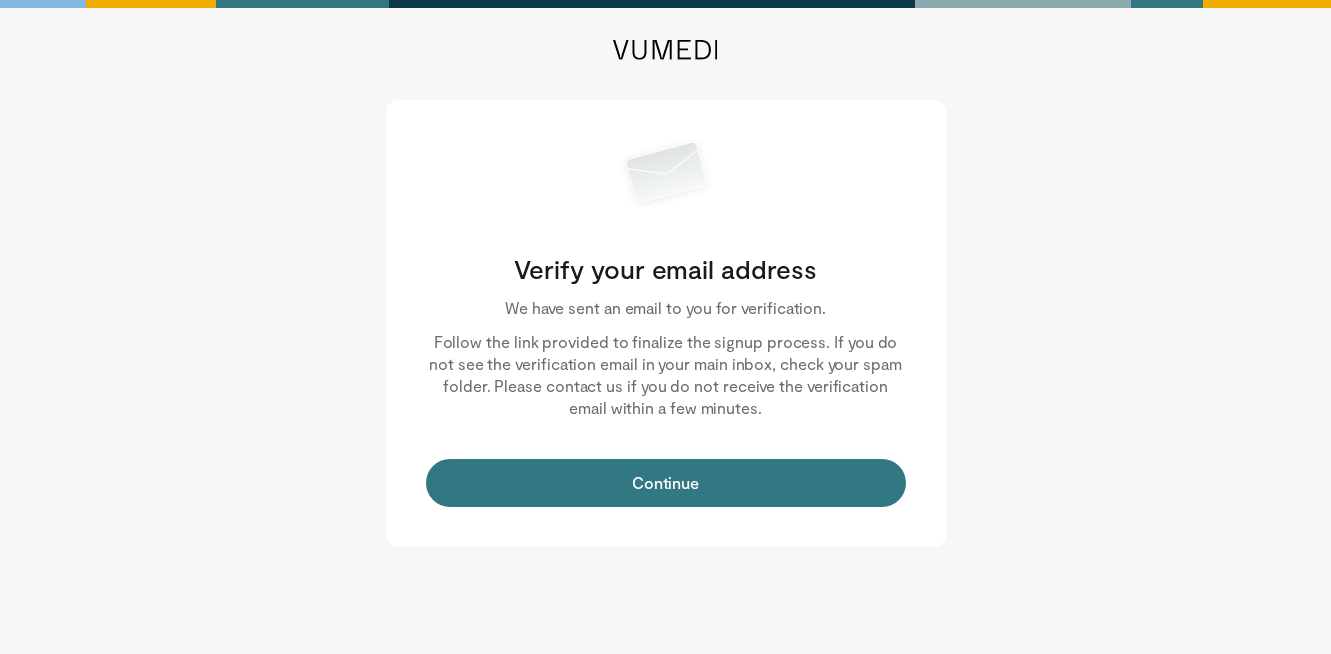 scroll, scrollTop: 0, scrollLeft: 0, axis: both 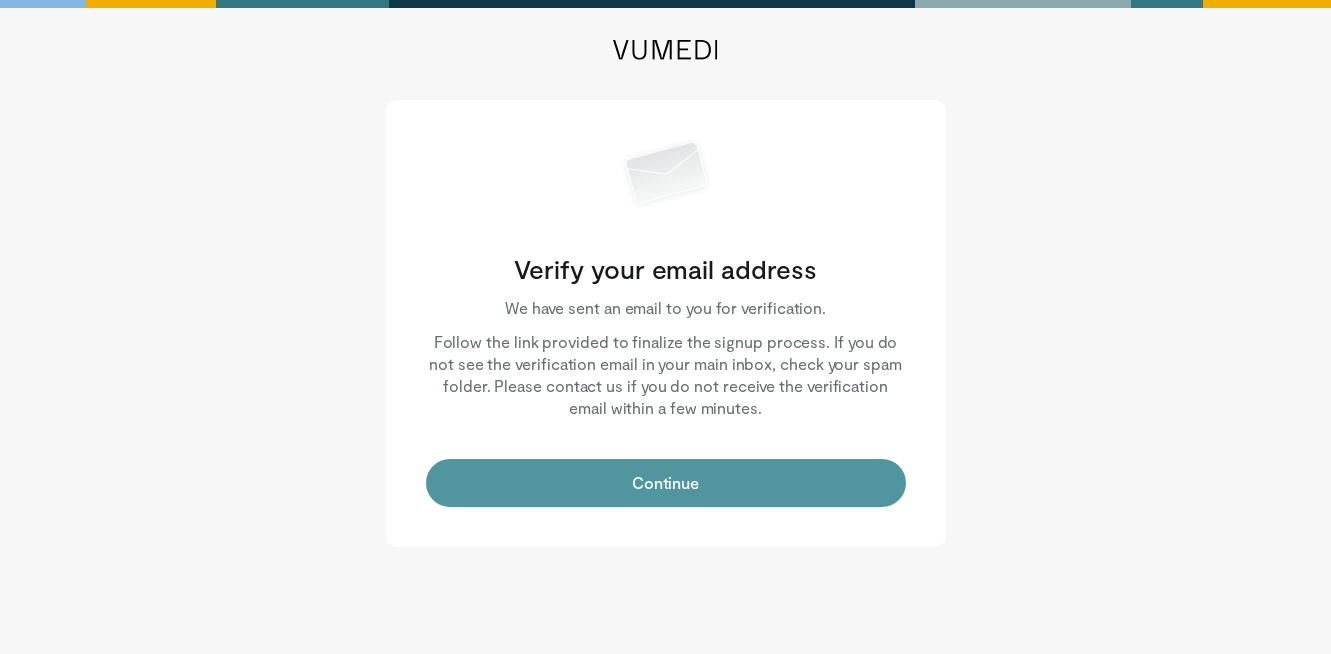 click on "Continue" at bounding box center (666, 483) 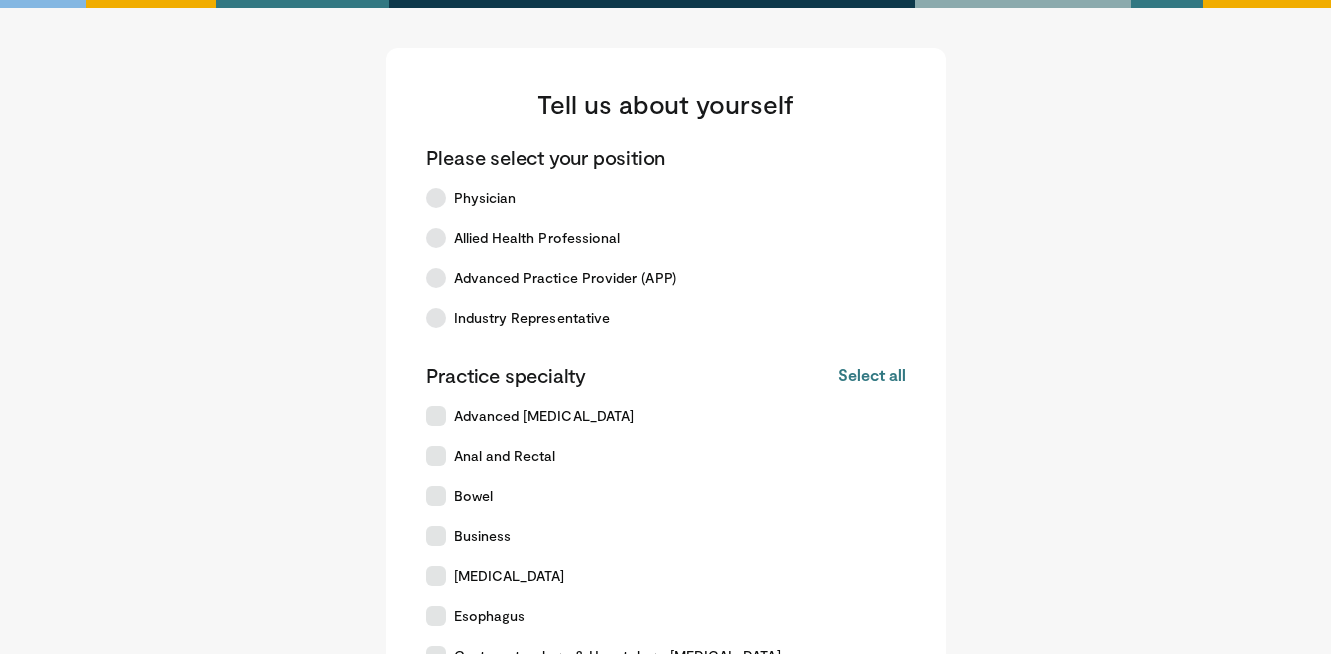 scroll, scrollTop: 0, scrollLeft: 0, axis: both 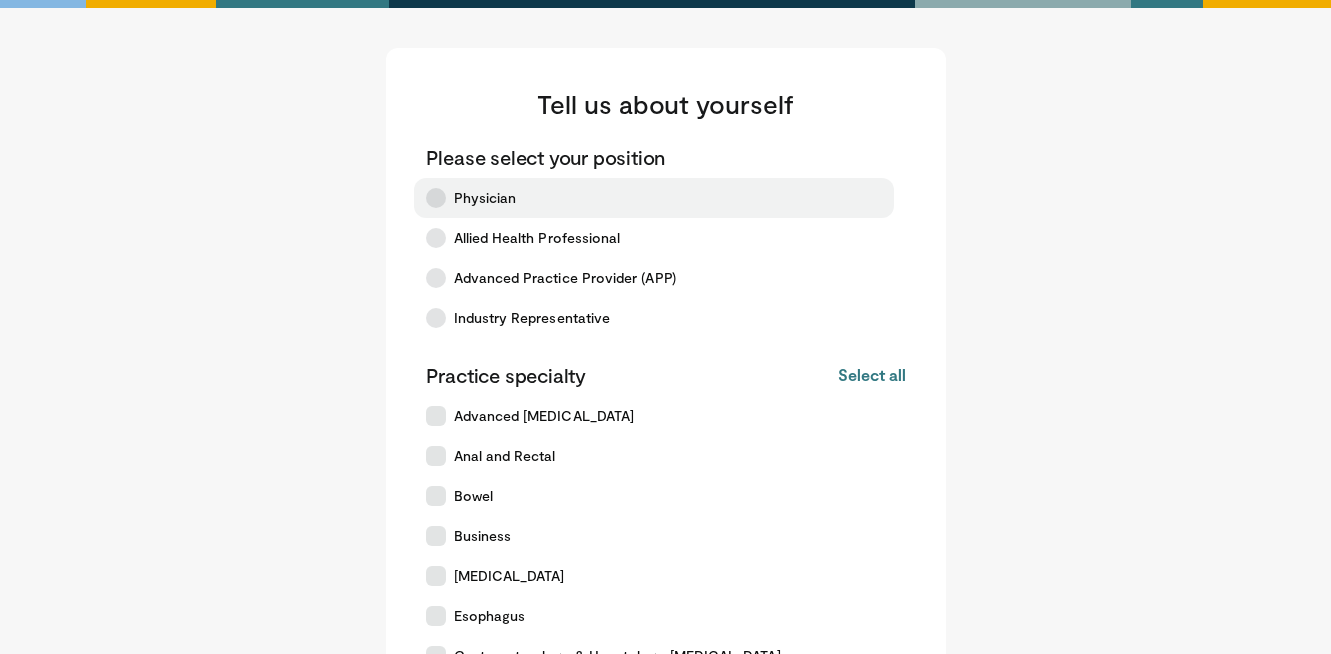 click on "Physician" at bounding box center [654, 198] 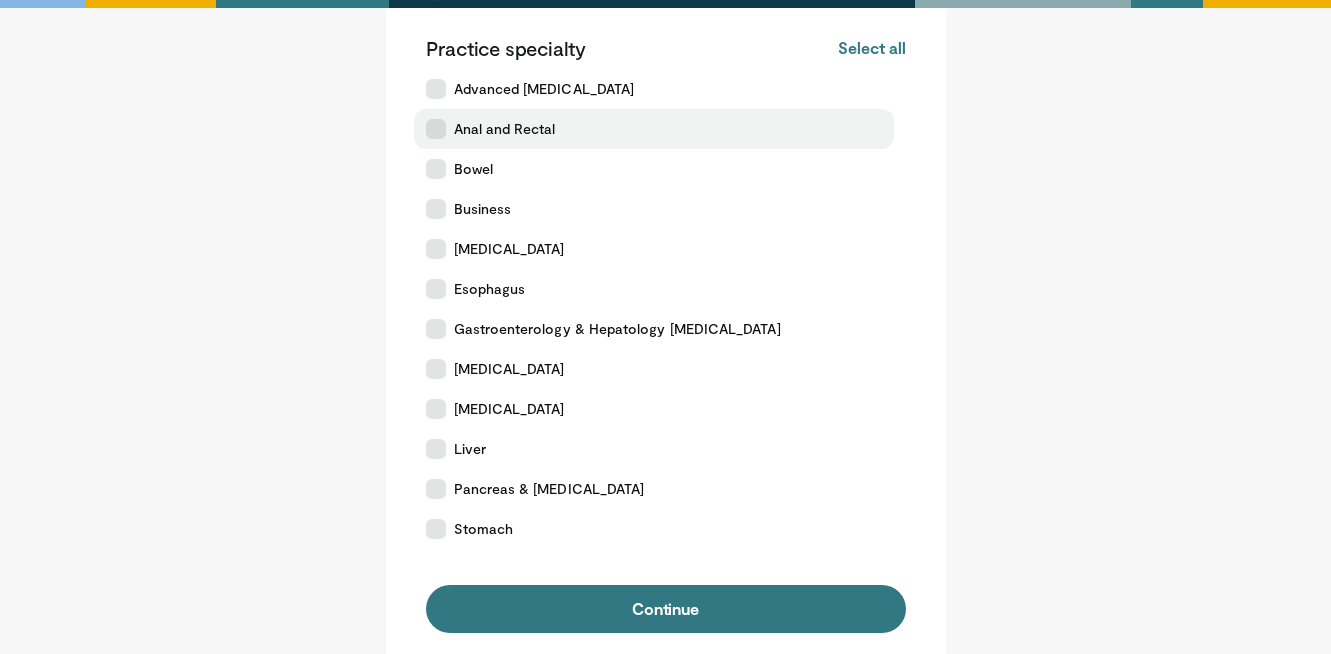 scroll, scrollTop: 330, scrollLeft: 0, axis: vertical 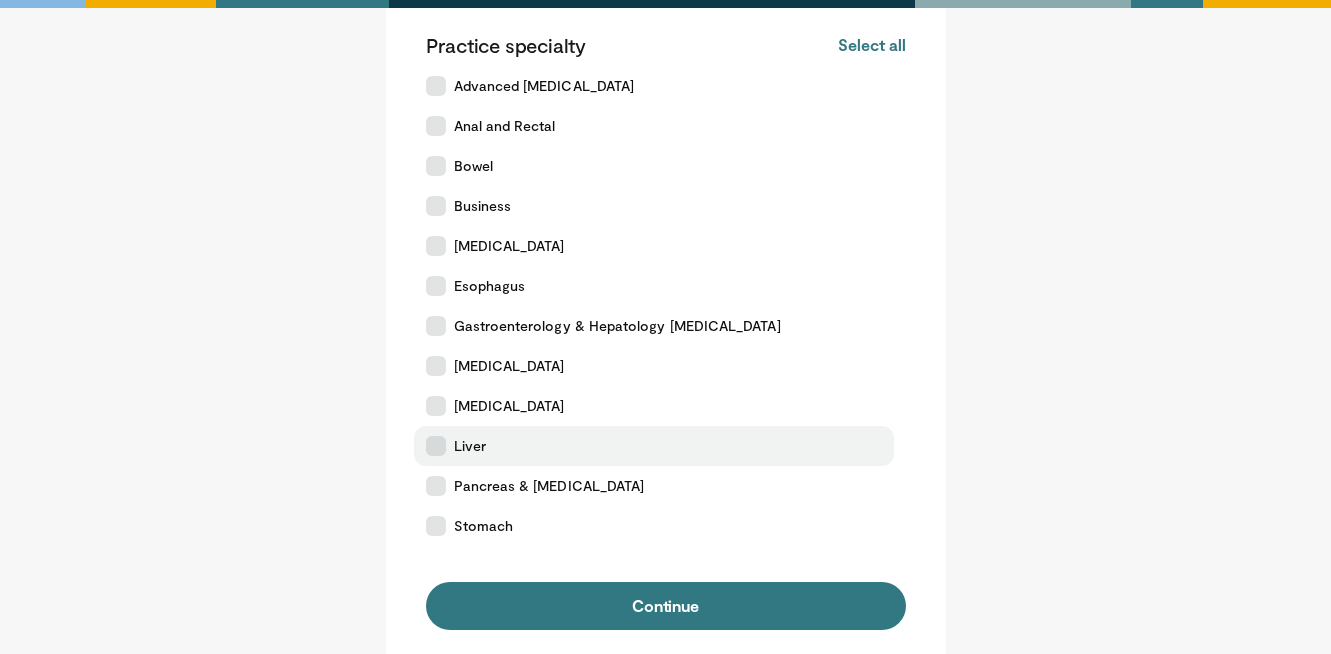 click on "Liver" at bounding box center (470, 446) 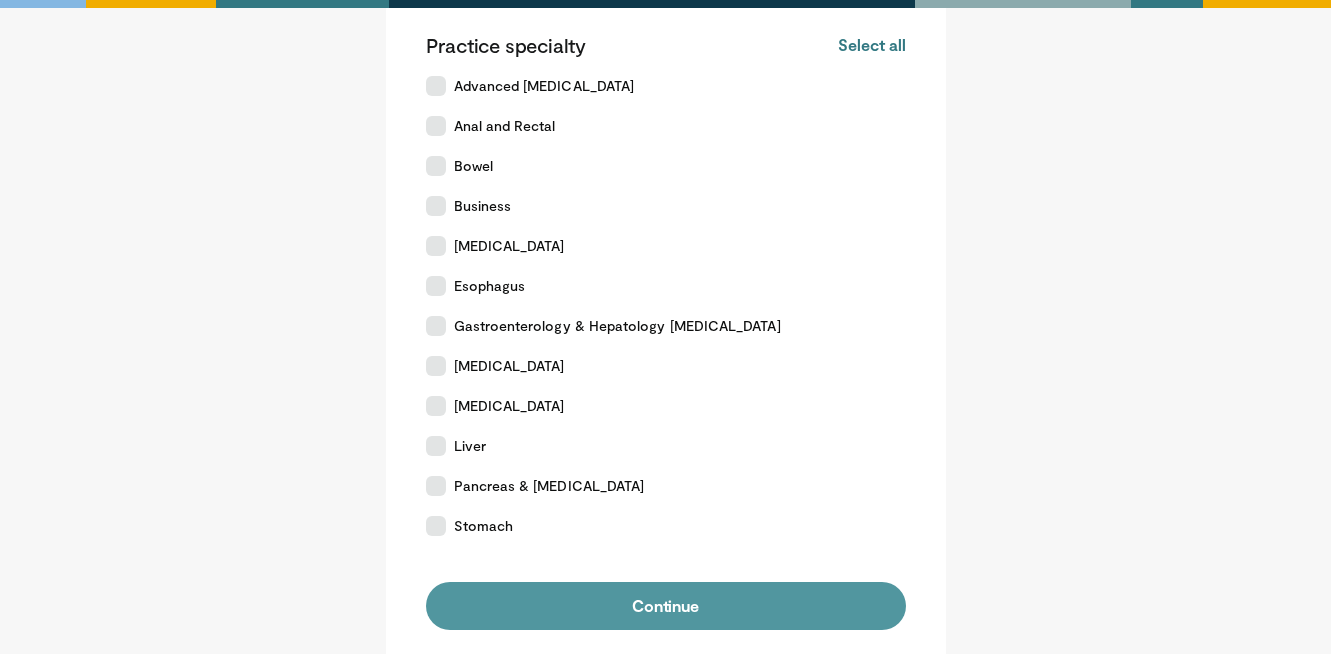 click on "Continue" at bounding box center (666, 606) 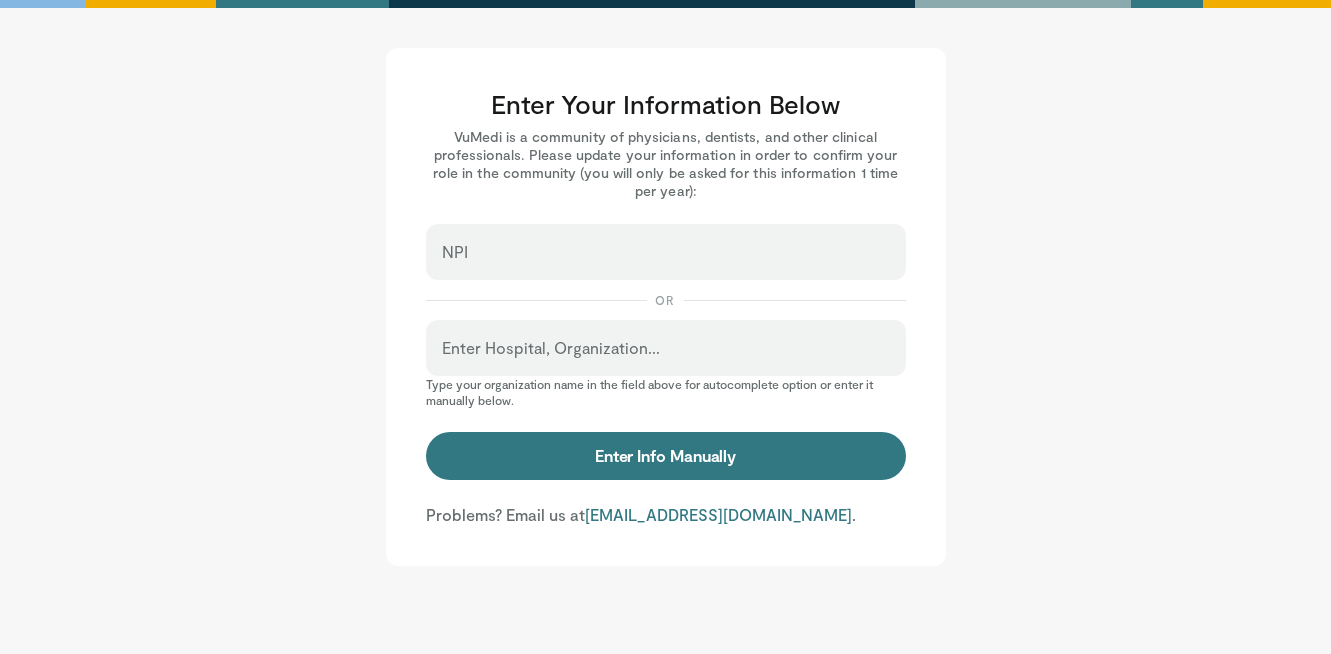 scroll, scrollTop: 0, scrollLeft: 0, axis: both 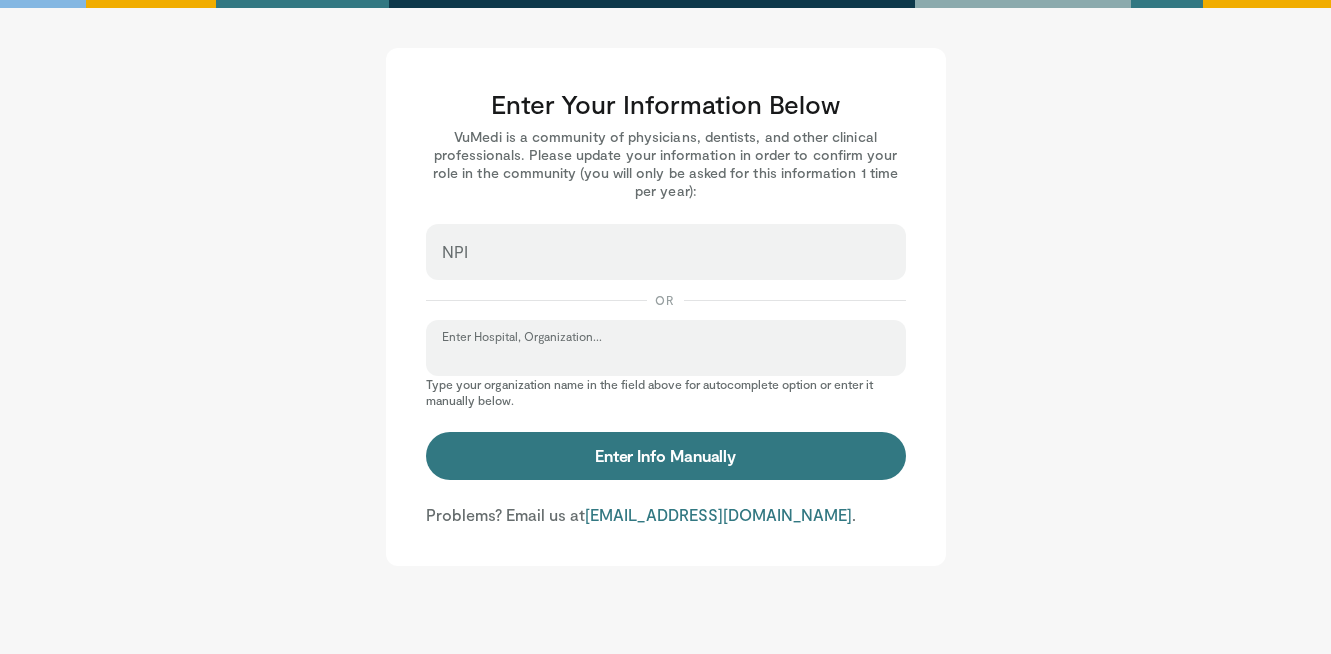 click on "Enter Hospital, Organization..." at bounding box center [666, 357] 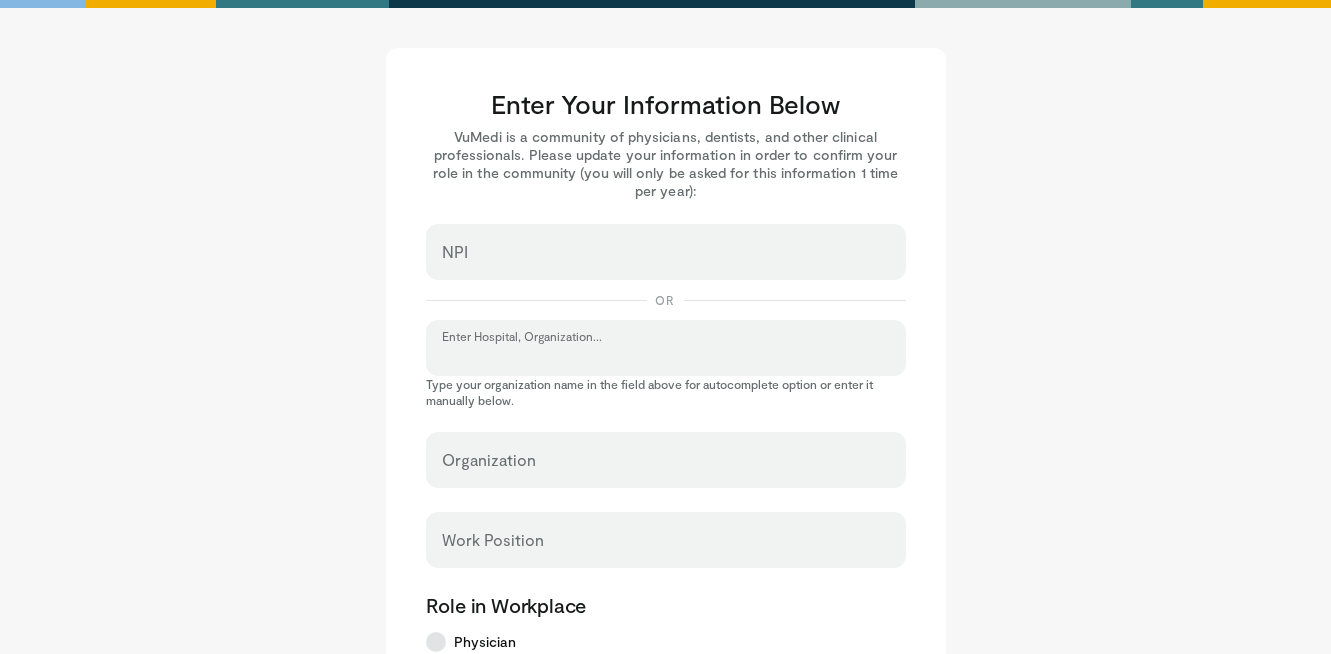 click on "Enter Hospital, Organization..." at bounding box center [666, 357] 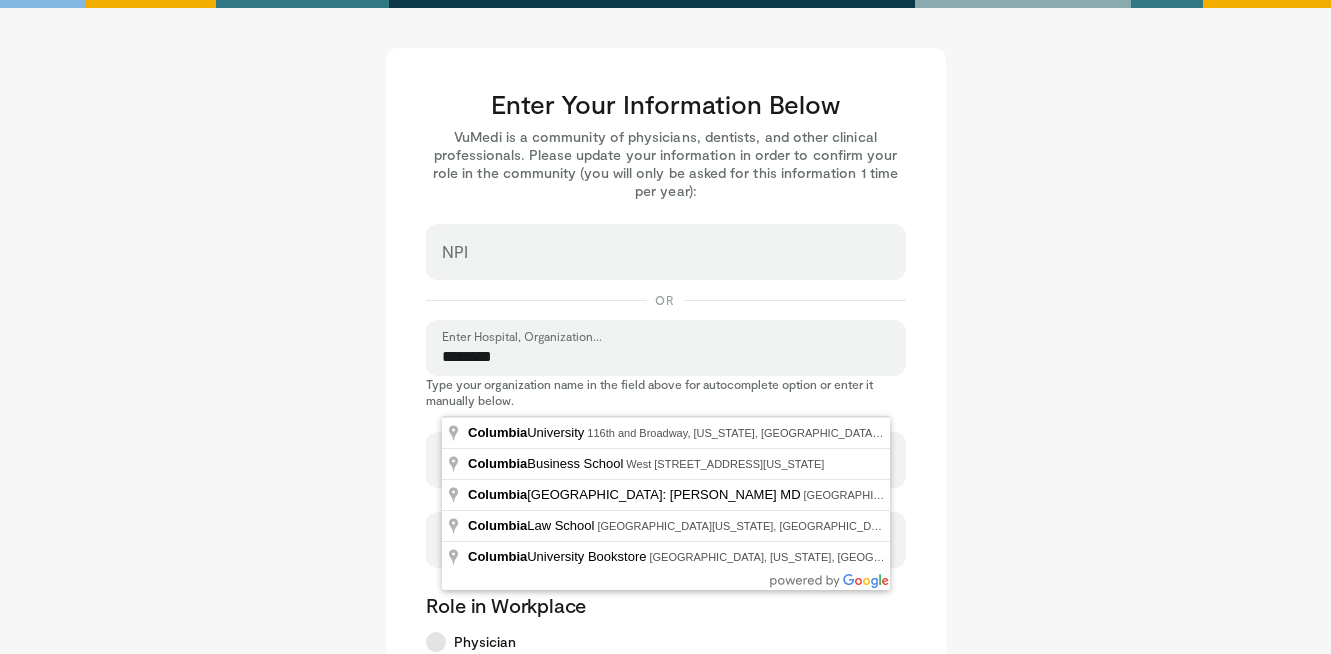 type on "**********" 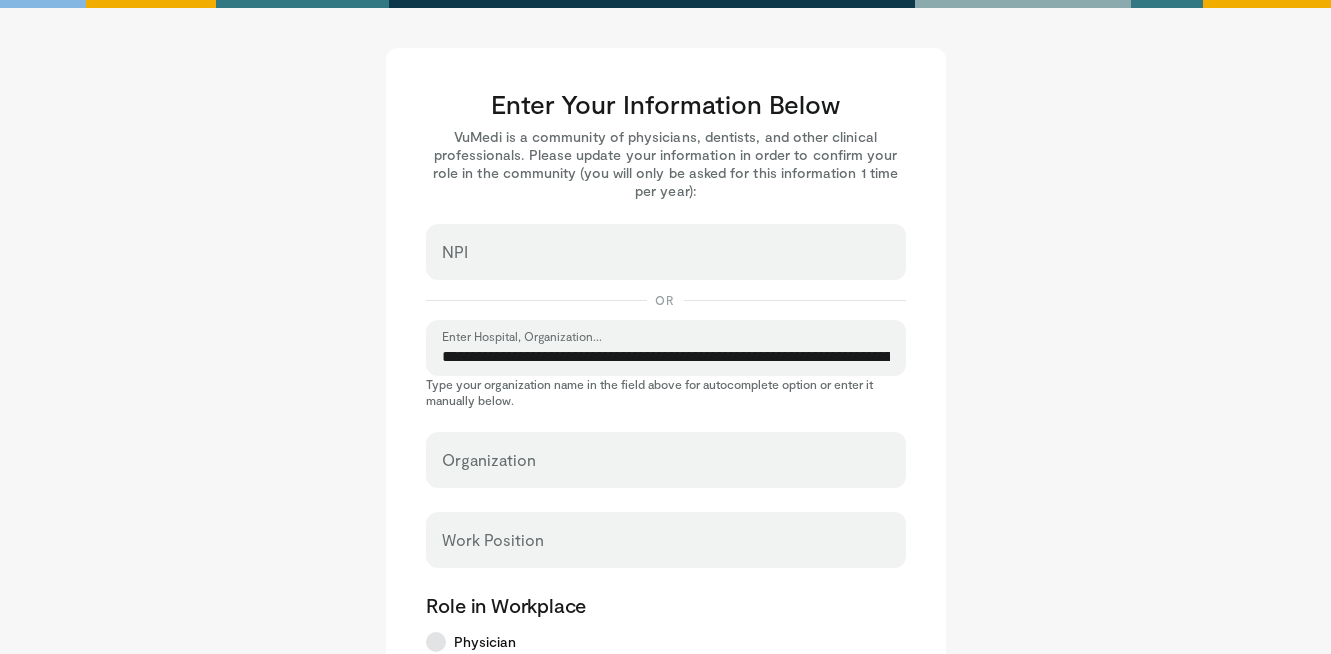 select on "**" 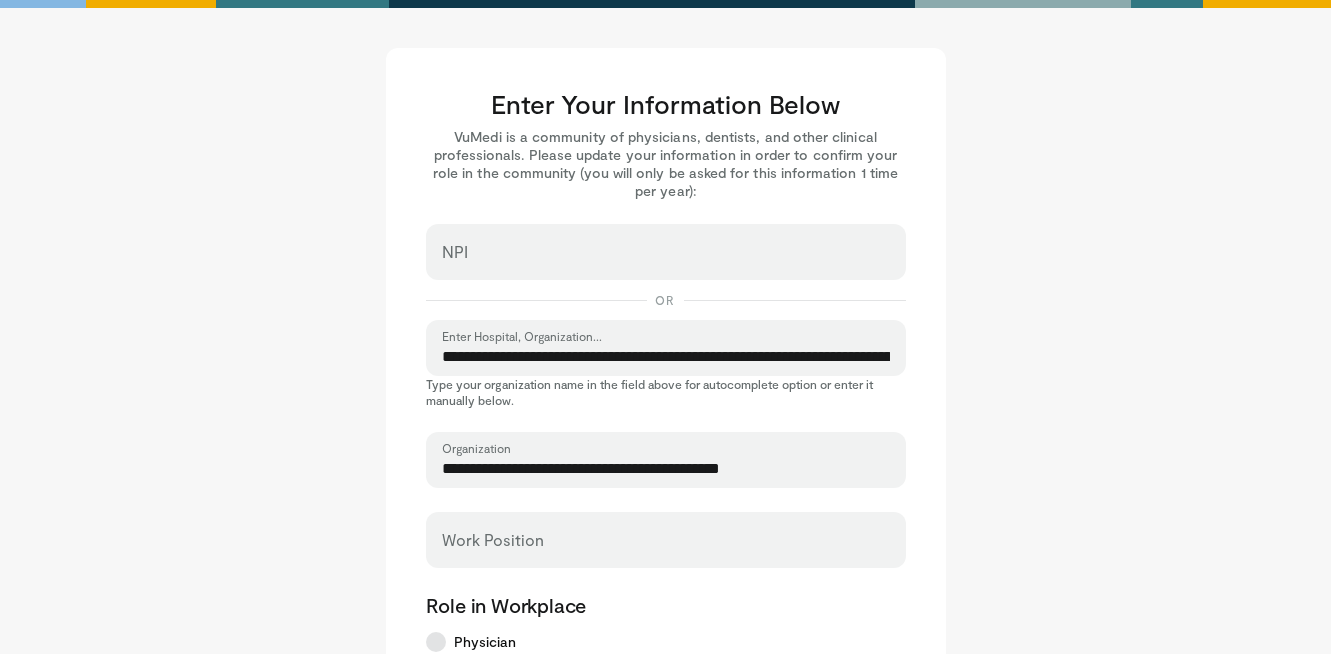 drag, startPoint x: 789, startPoint y: 468, endPoint x: 686, endPoint y: 475, distance: 103.23759 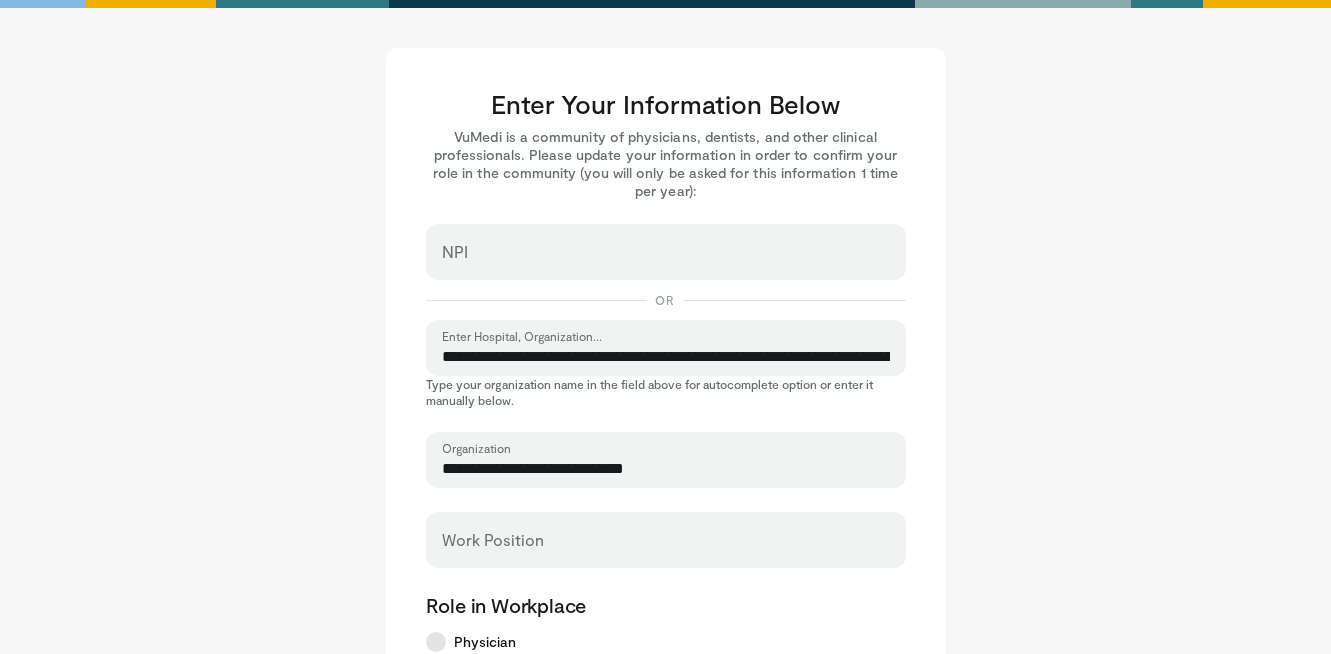 type on "**********" 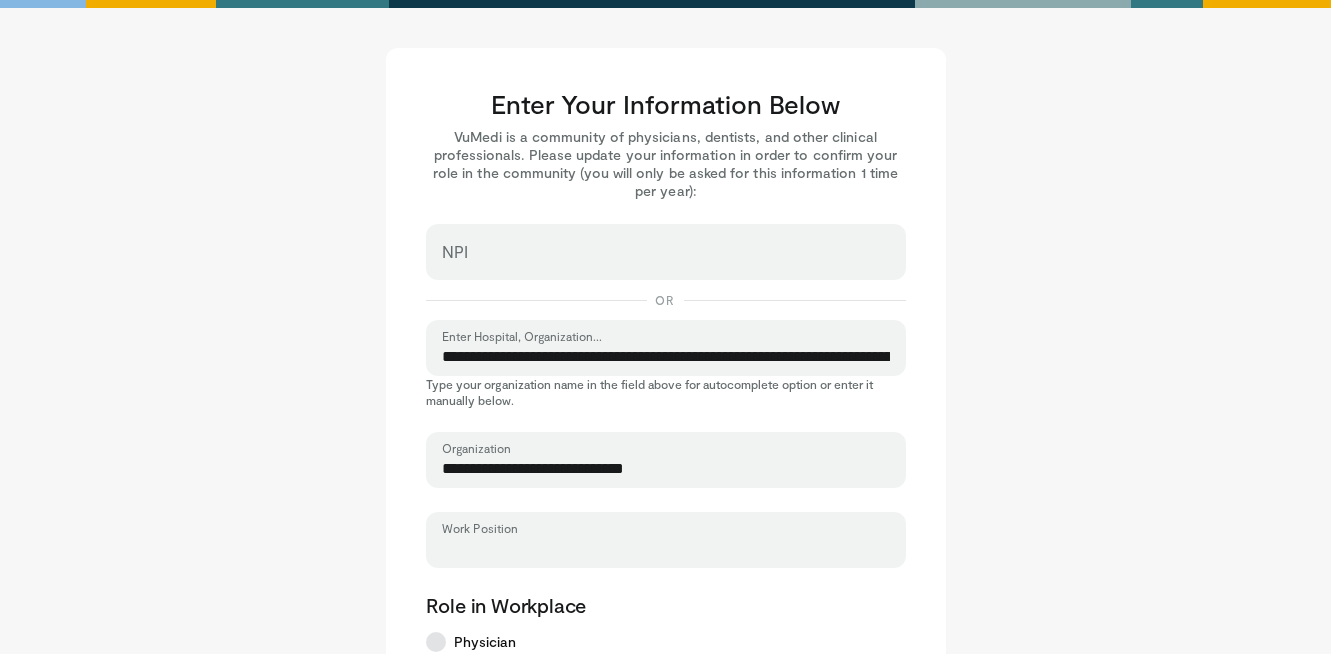 click on "Work Position" at bounding box center [666, 549] 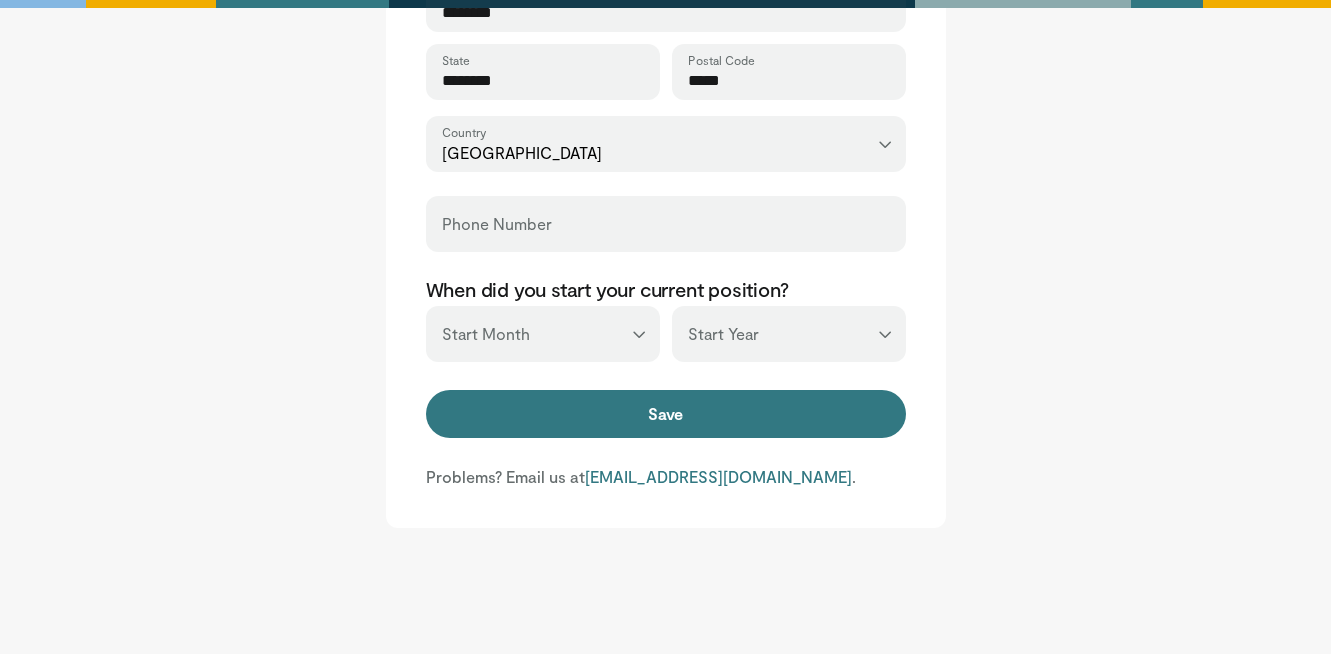 scroll, scrollTop: 922, scrollLeft: 0, axis: vertical 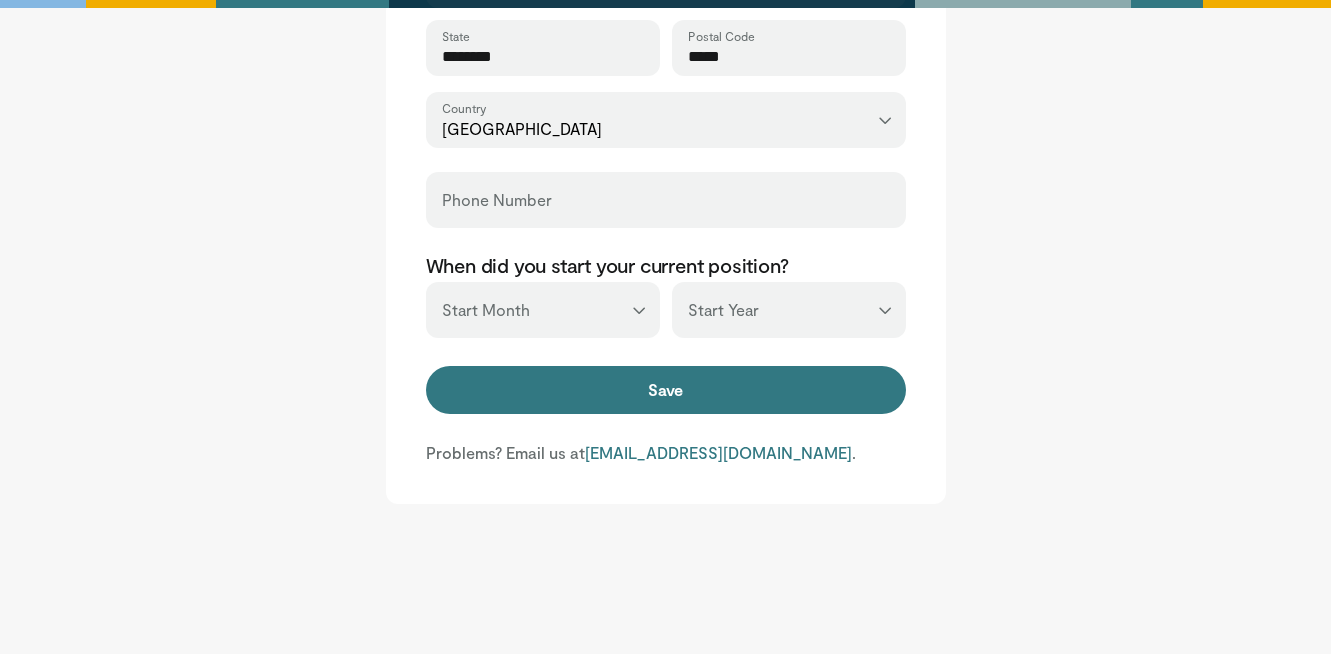 type on "*********" 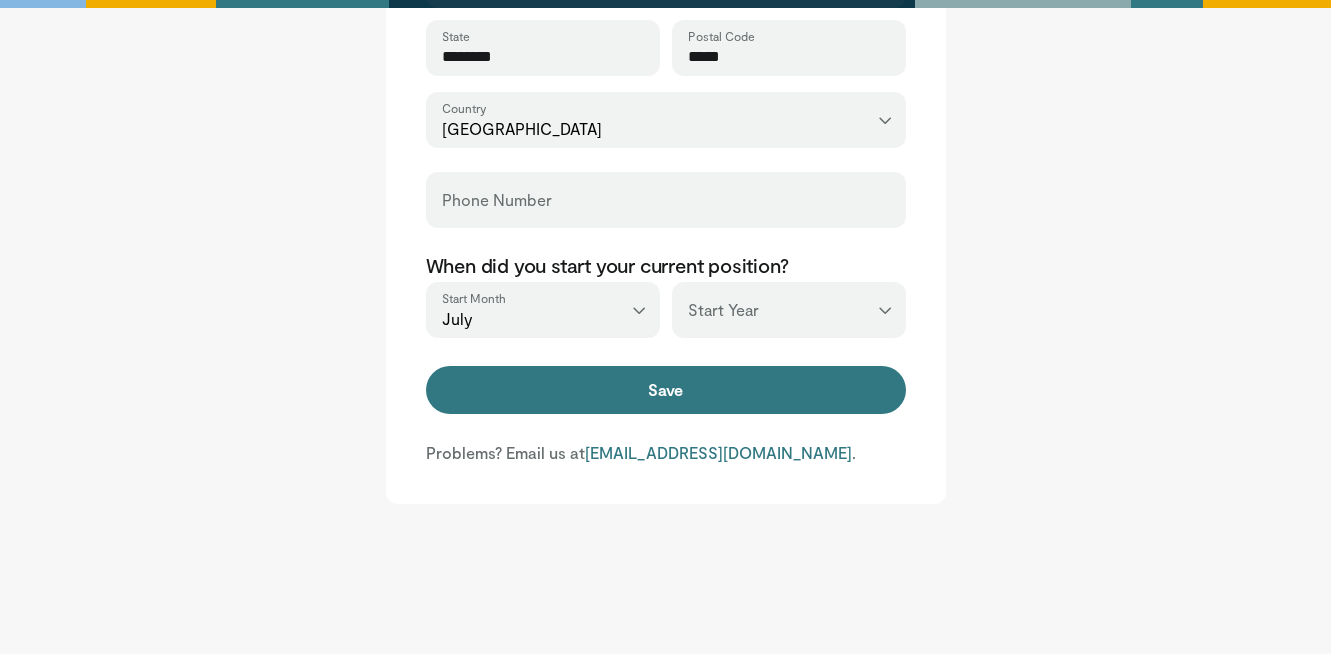 click on "***
****
****
****
****
****
****
****
****
****
****
****
****
****
****
****
****
****
****
****
****
****
****
****
****
****
****
****
****
**** **** **** **** ****" at bounding box center (789, 310) 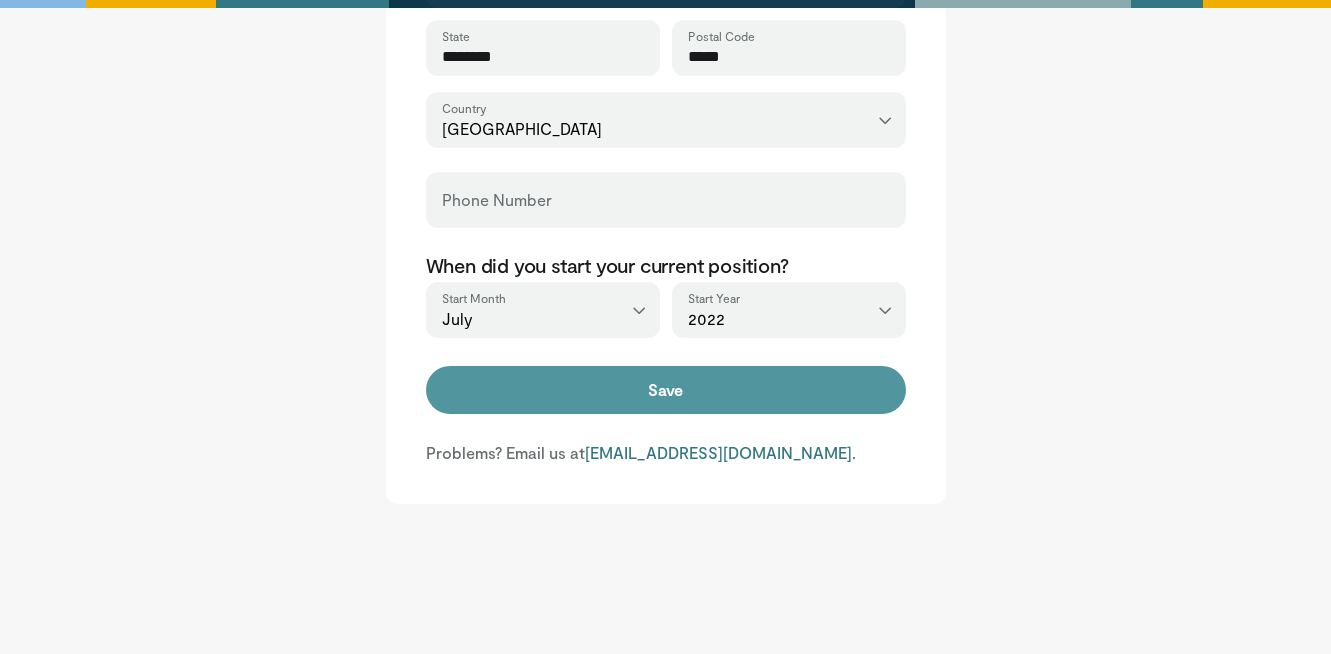 click on "Save" at bounding box center [666, 390] 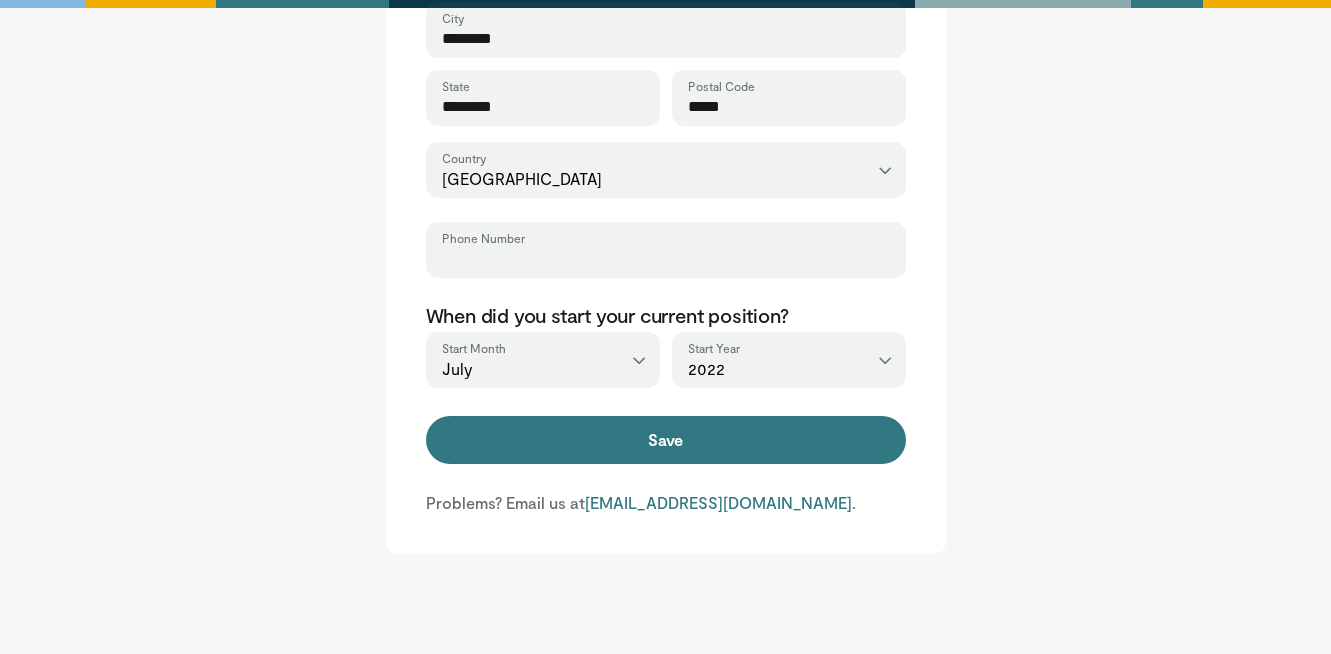 scroll, scrollTop: 852, scrollLeft: 0, axis: vertical 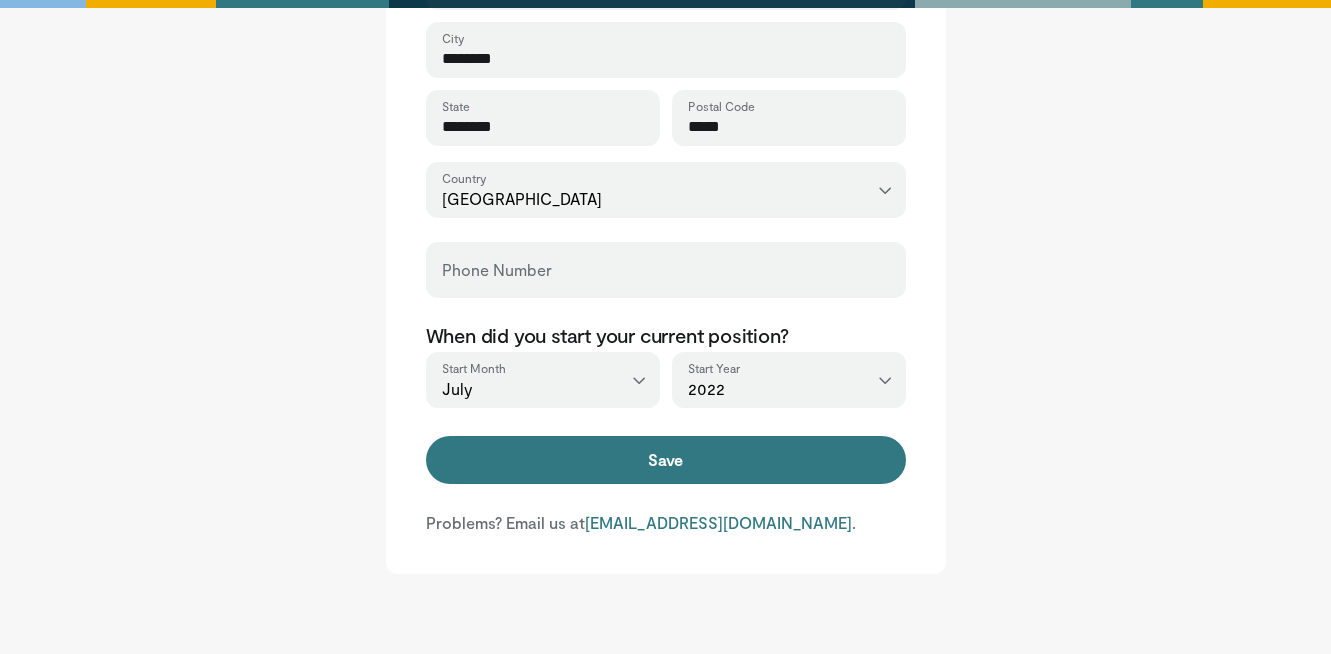 click on "Phone Number" at bounding box center [666, 270] 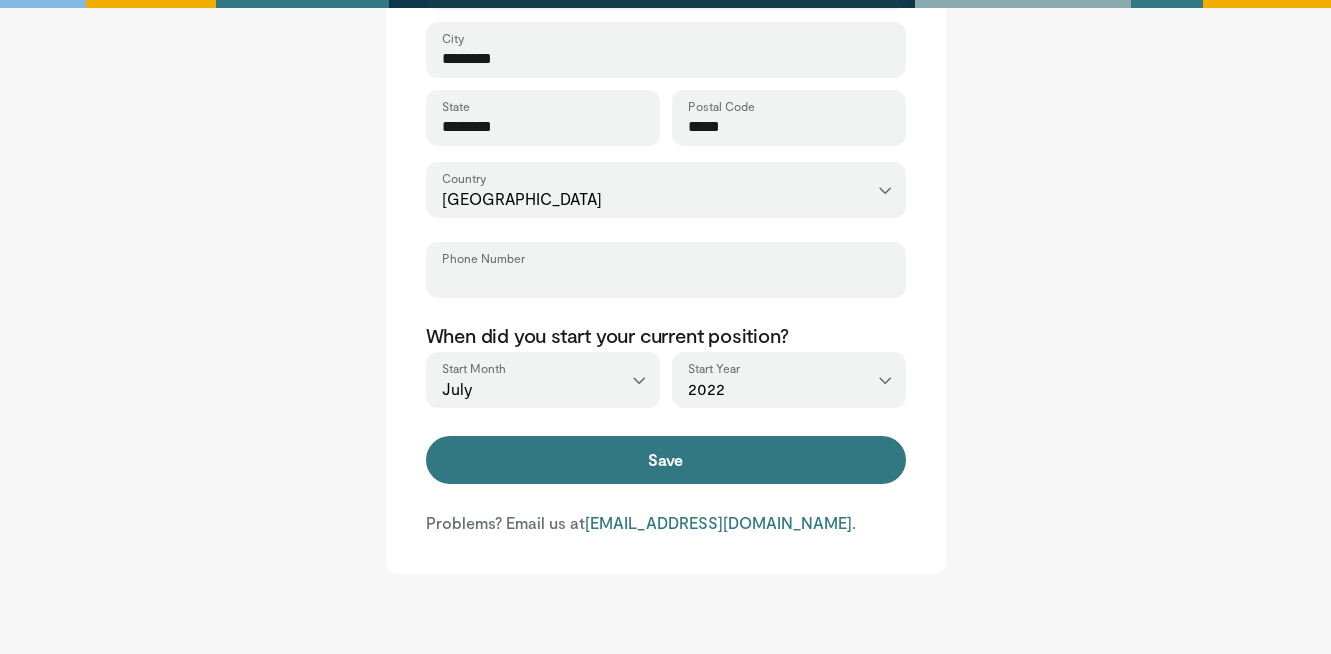 click on "Phone Number" at bounding box center [666, 279] 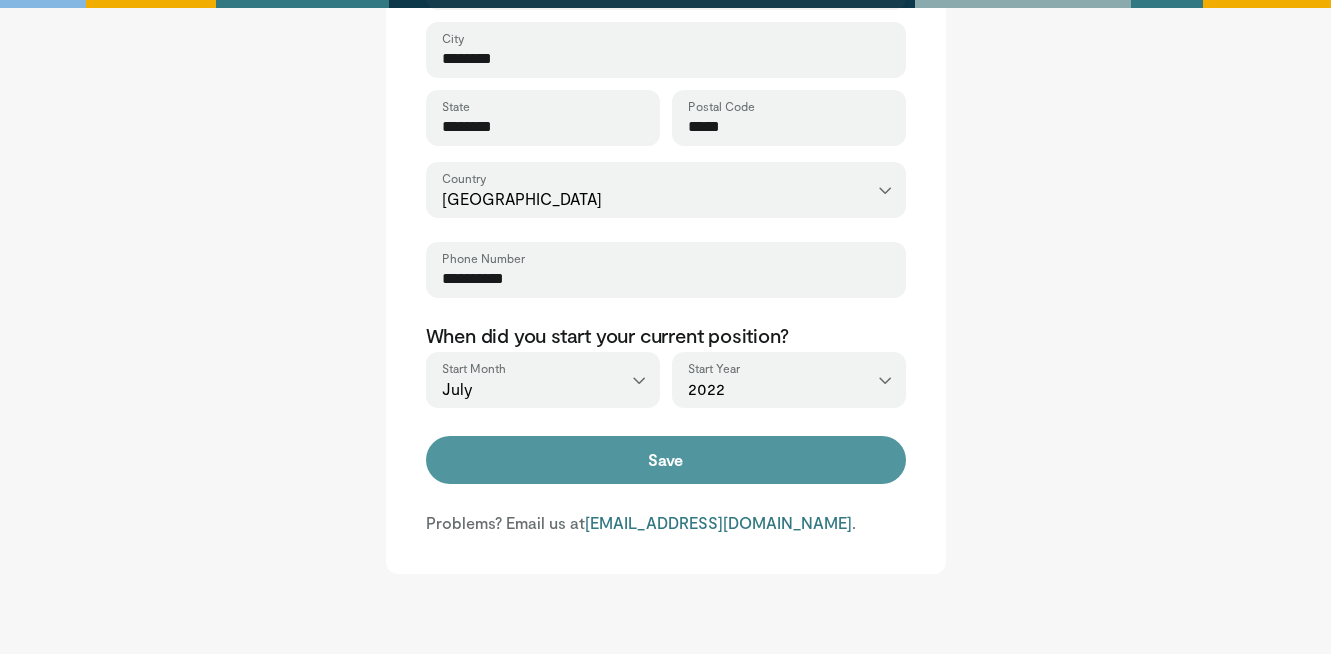 type on "**********" 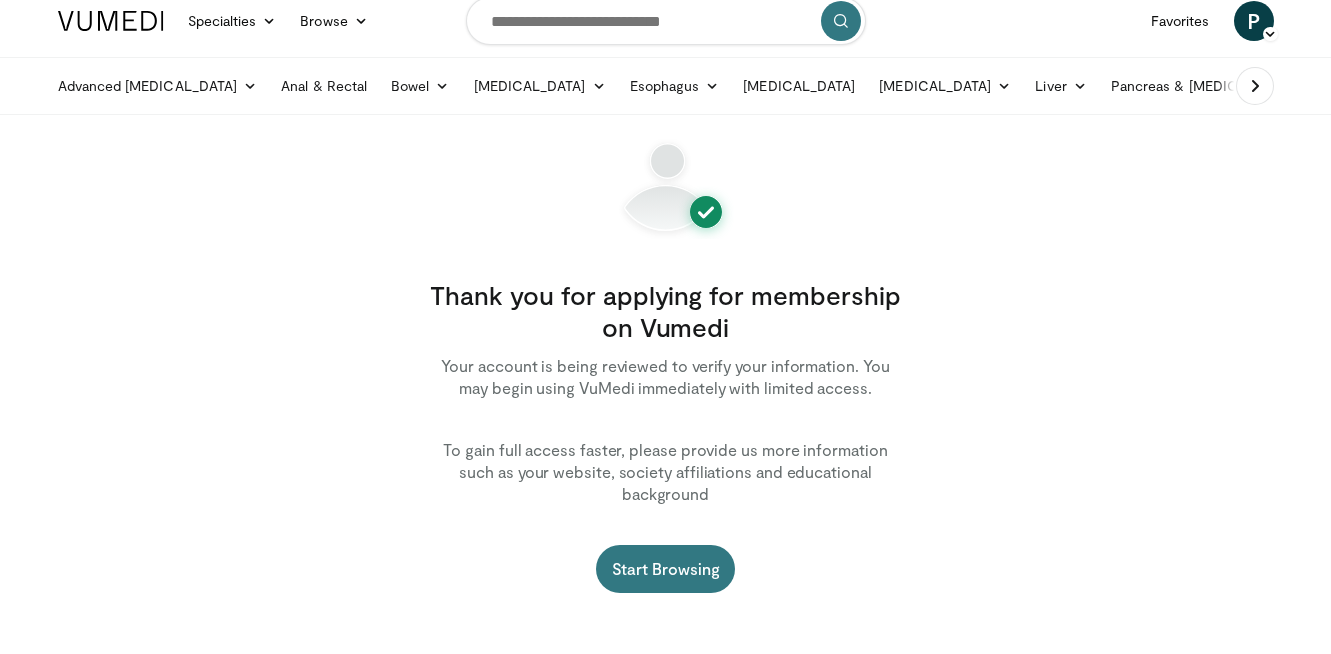scroll, scrollTop: 17, scrollLeft: 0, axis: vertical 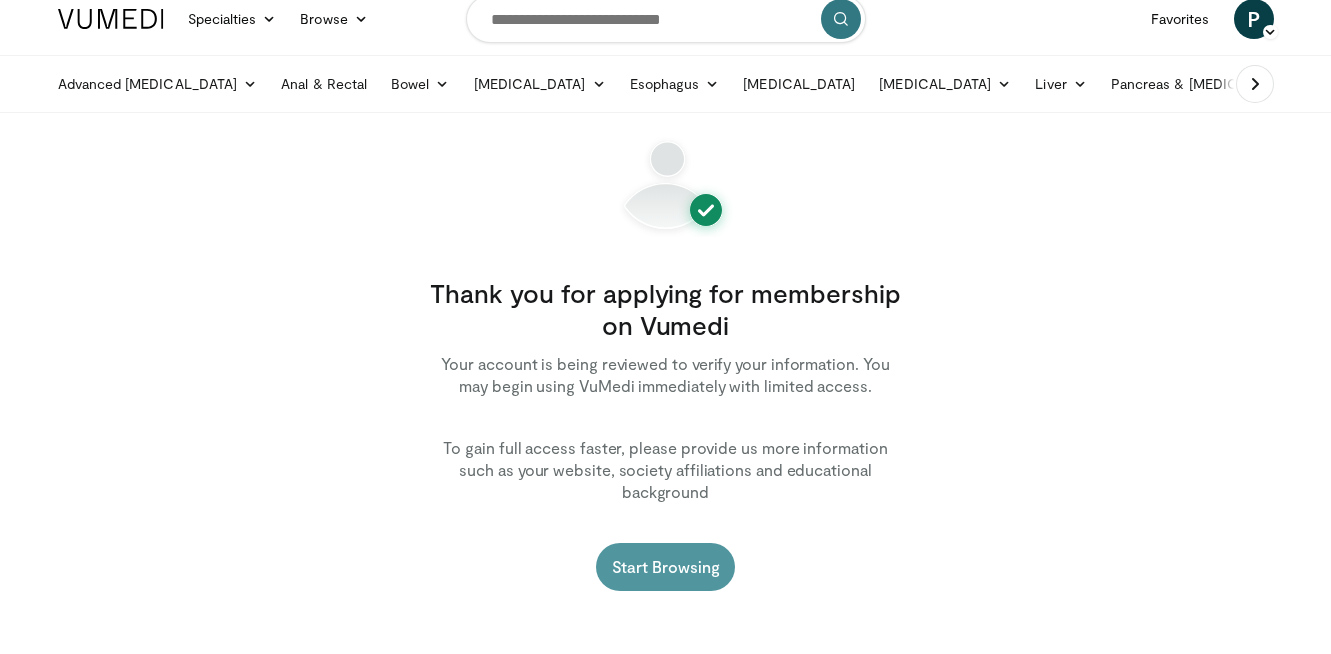 click on "Start Browsing" at bounding box center (666, 567) 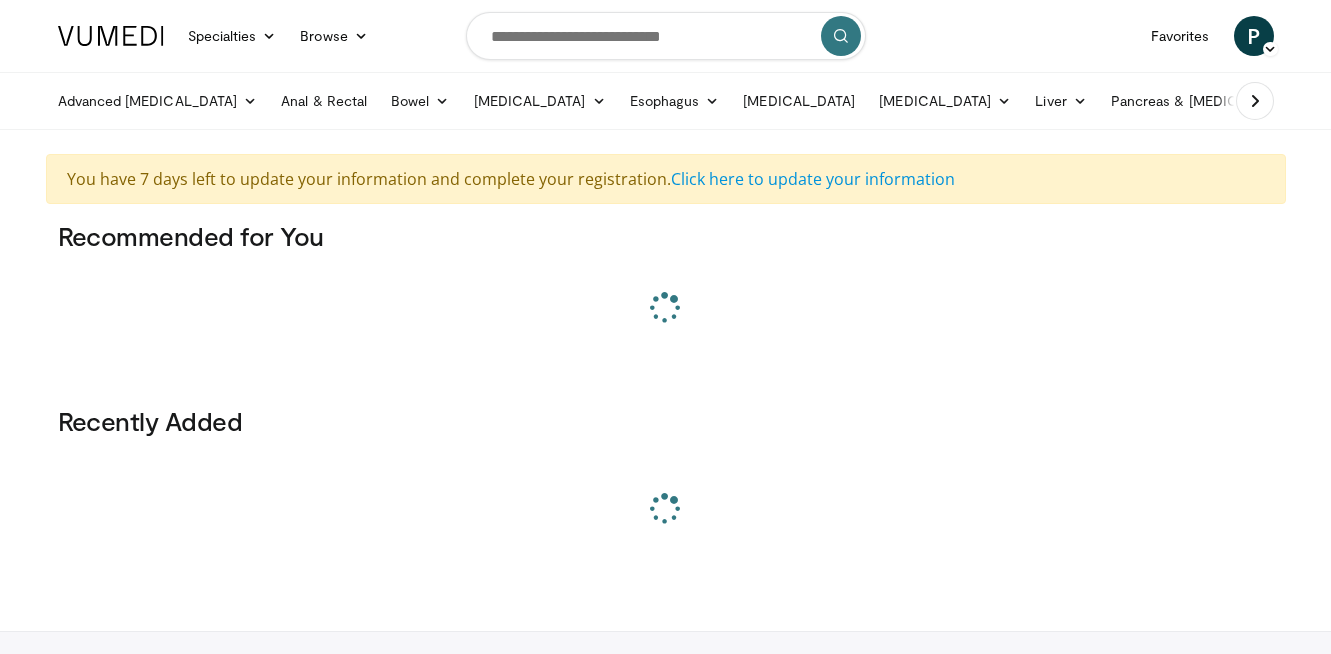 scroll, scrollTop: 0, scrollLeft: 0, axis: both 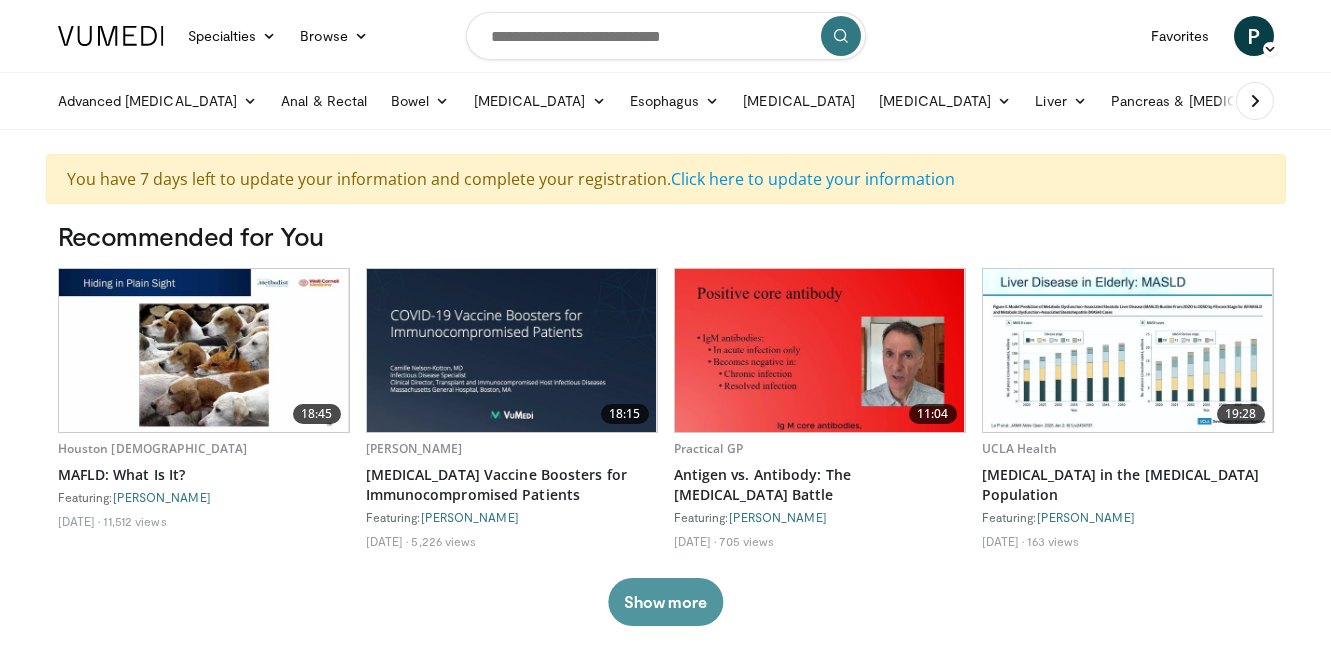 click on "Show more" at bounding box center [665, 602] 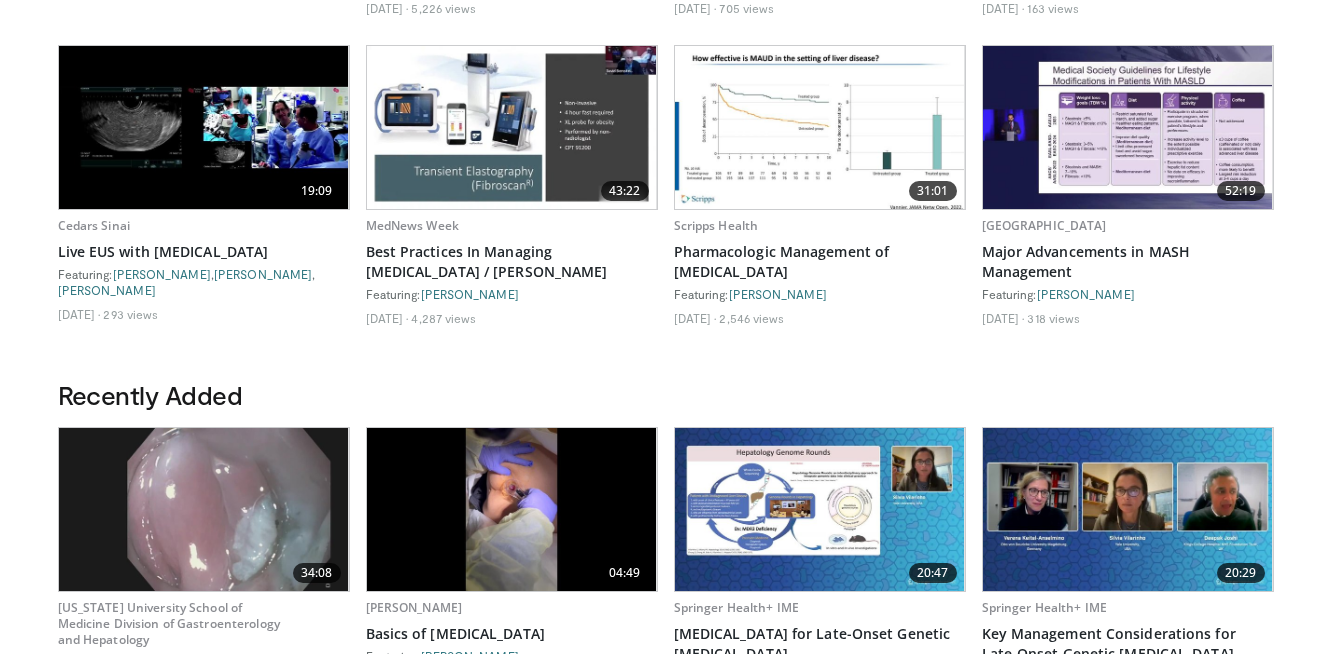 scroll, scrollTop: 237, scrollLeft: 0, axis: vertical 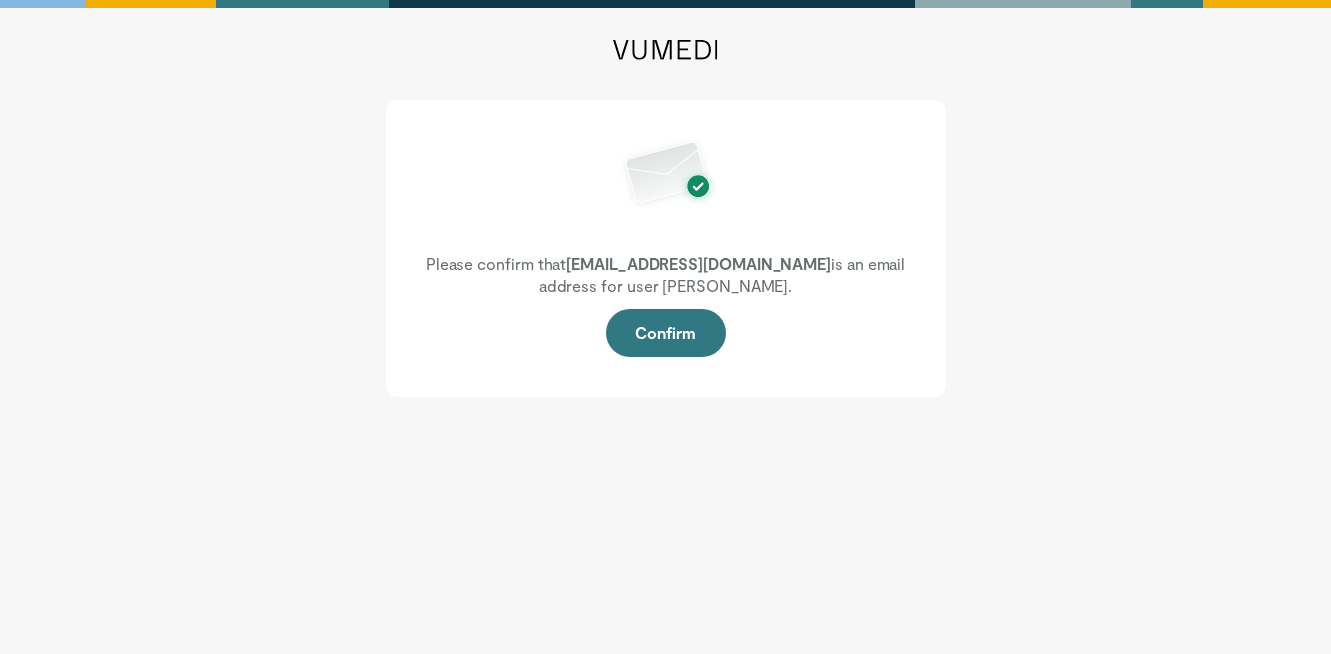 click on "Please confirm that  pr2577@cumc.columbia.edu  is an email address for user Pooja Spector.
Confirm" at bounding box center (666, 248) 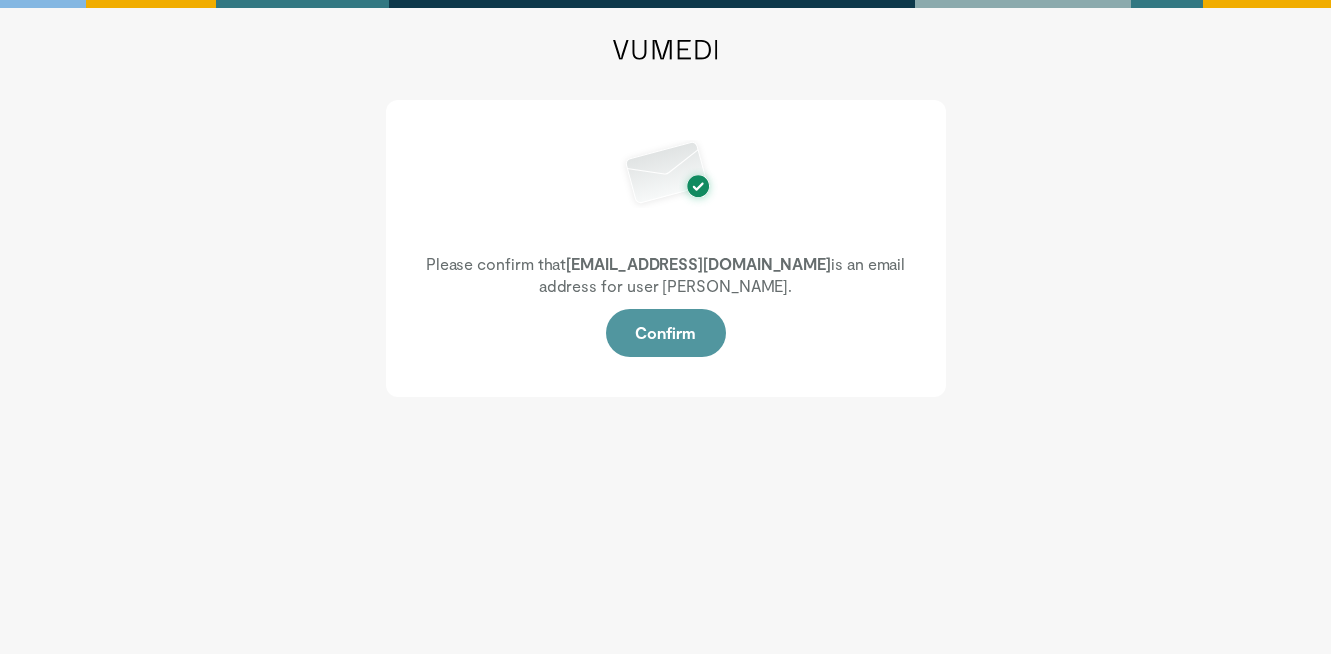 click on "Confirm" at bounding box center [666, 333] 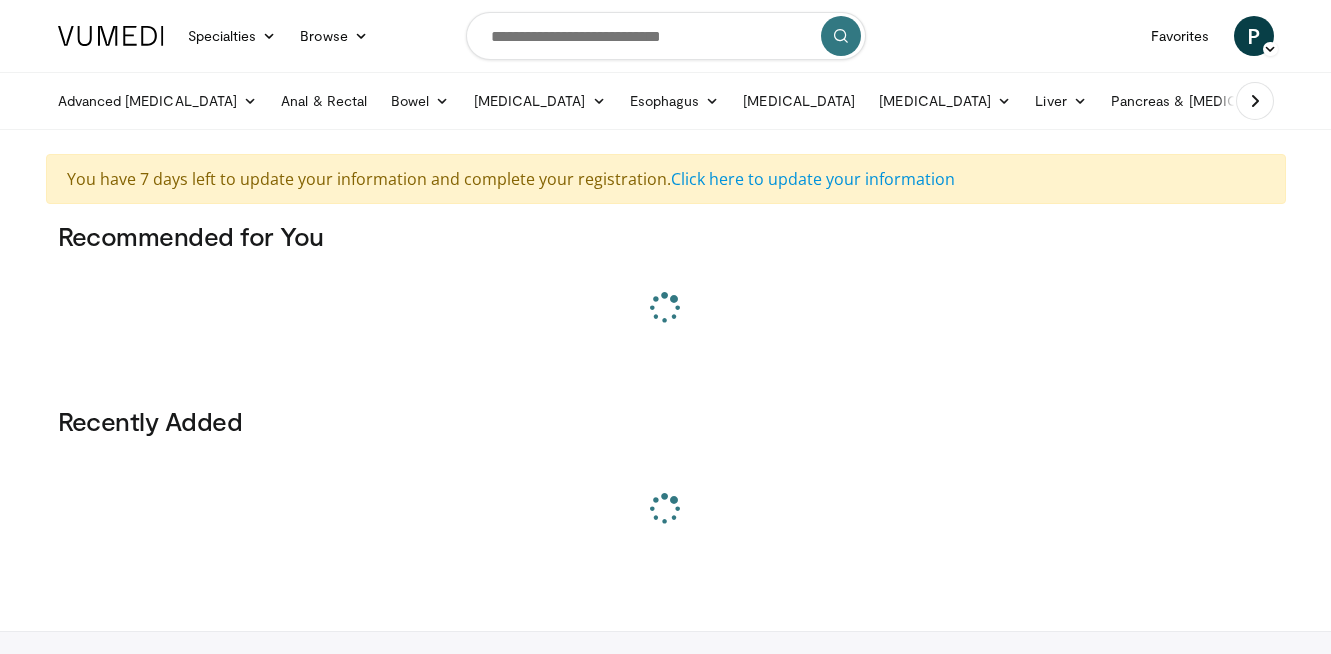 scroll, scrollTop: 0, scrollLeft: 0, axis: both 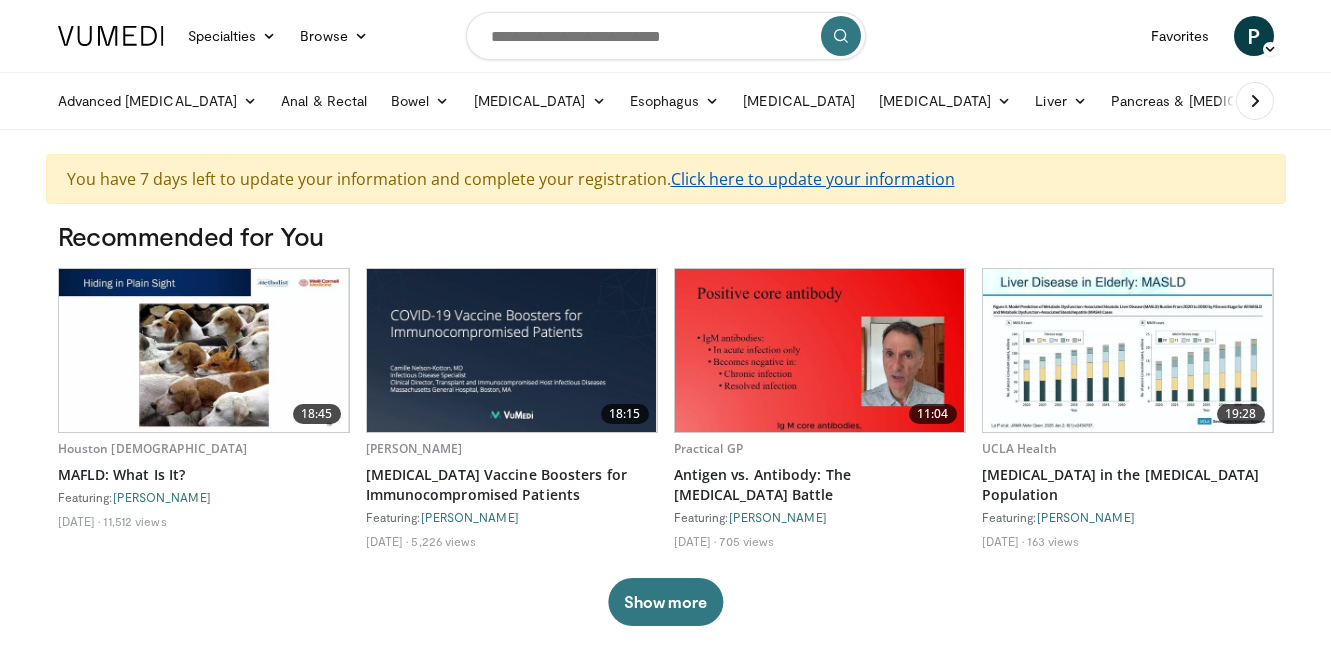 click on "Click here to update your information" at bounding box center [813, 179] 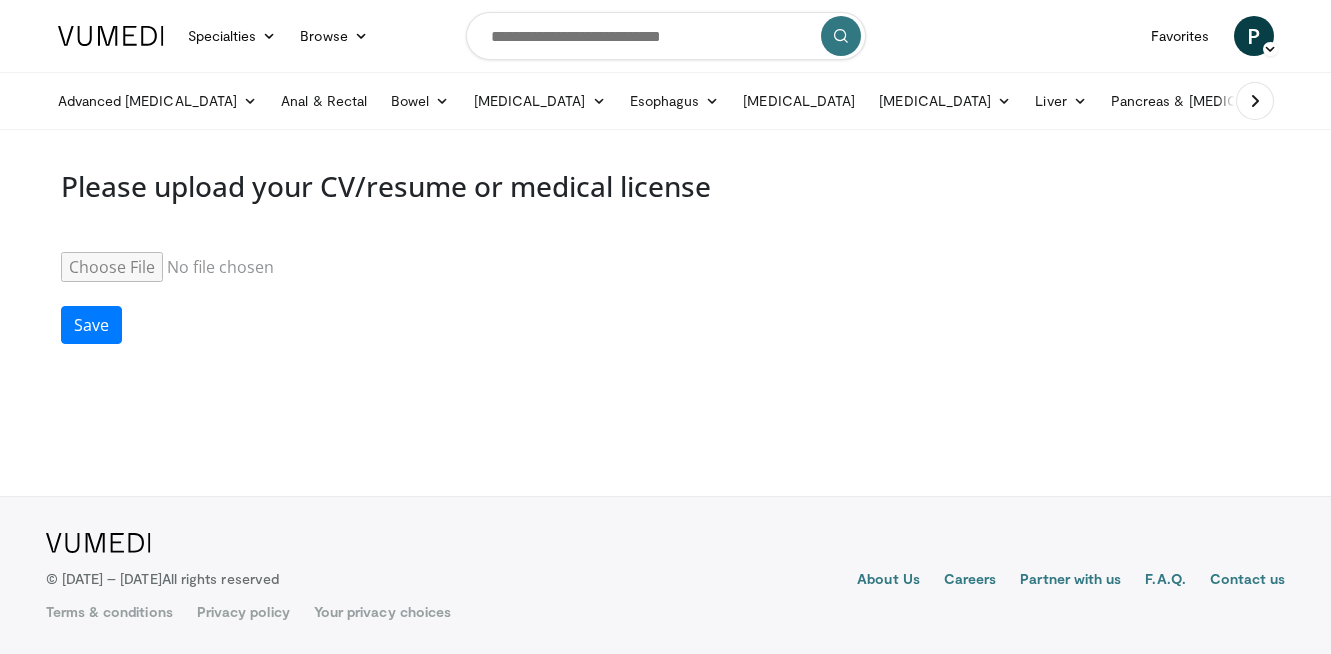 scroll, scrollTop: 0, scrollLeft: 0, axis: both 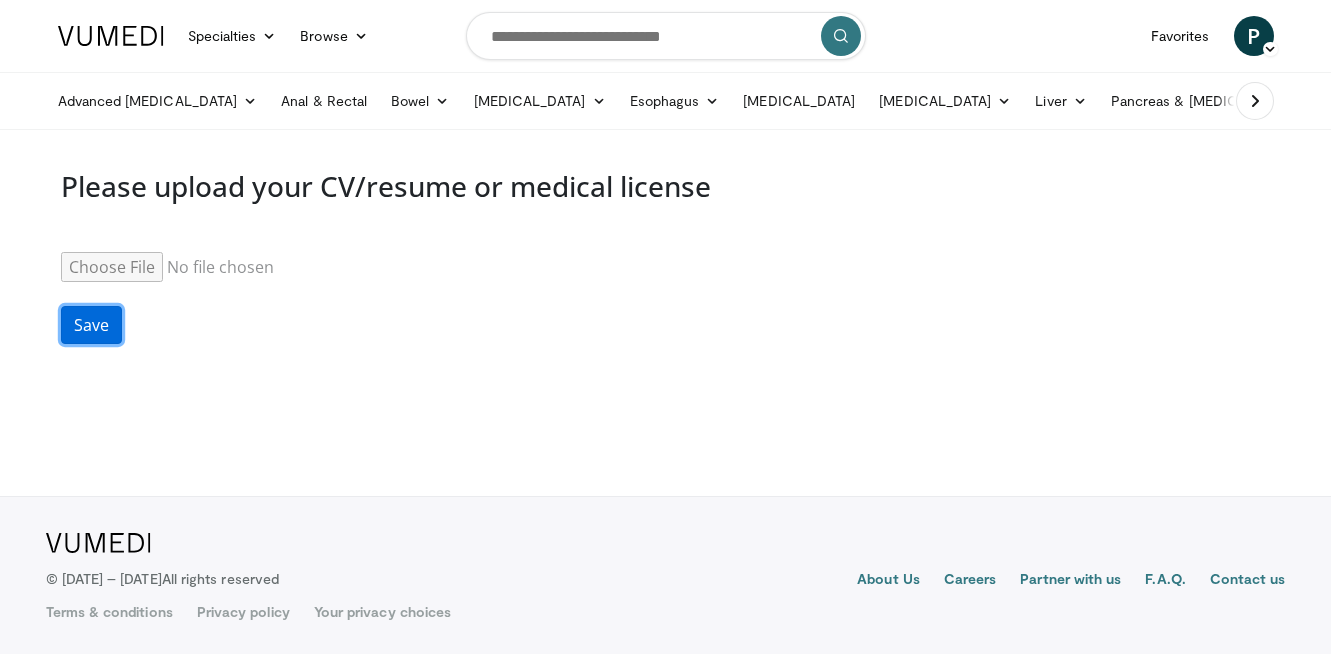 click on "Save" at bounding box center [91, 325] 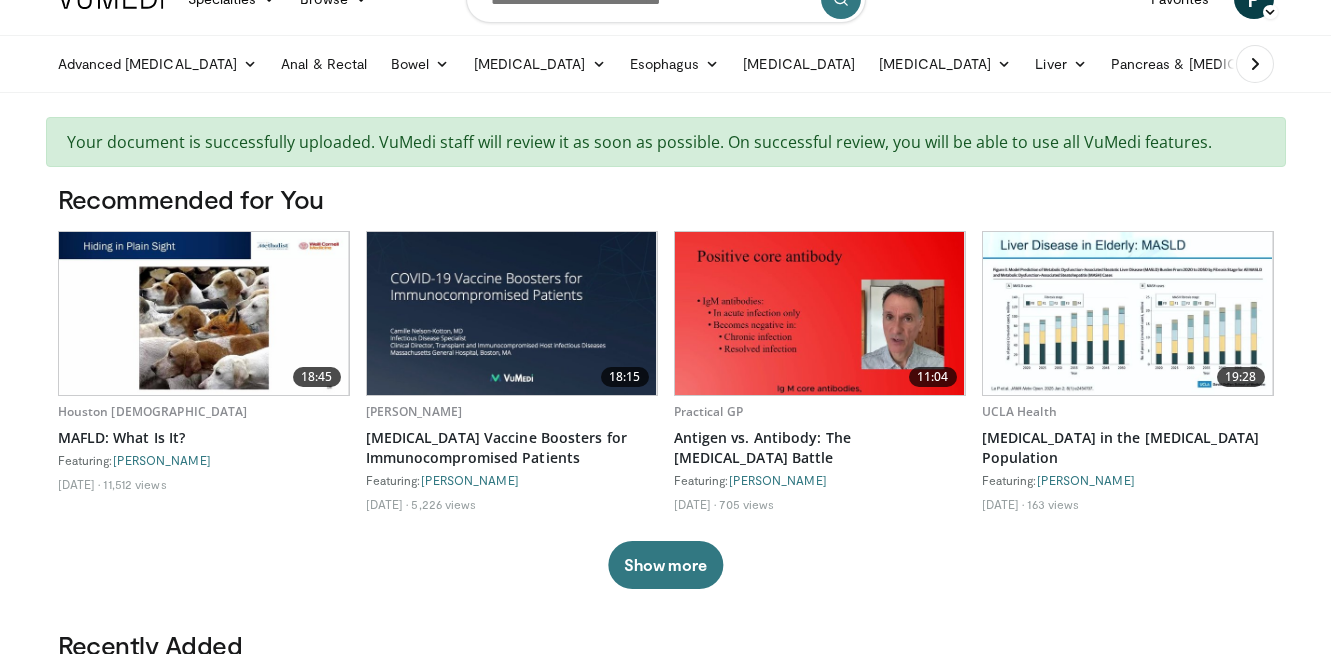 scroll, scrollTop: 0, scrollLeft: 0, axis: both 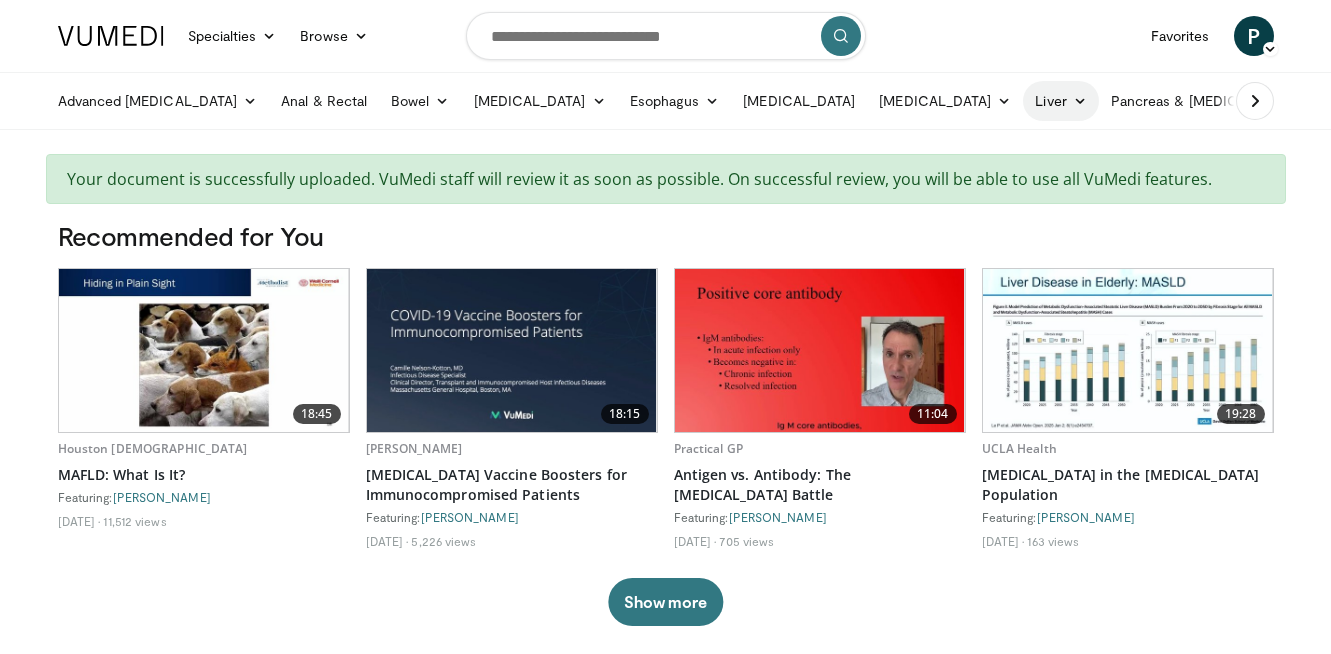 click at bounding box center (1080, 101) 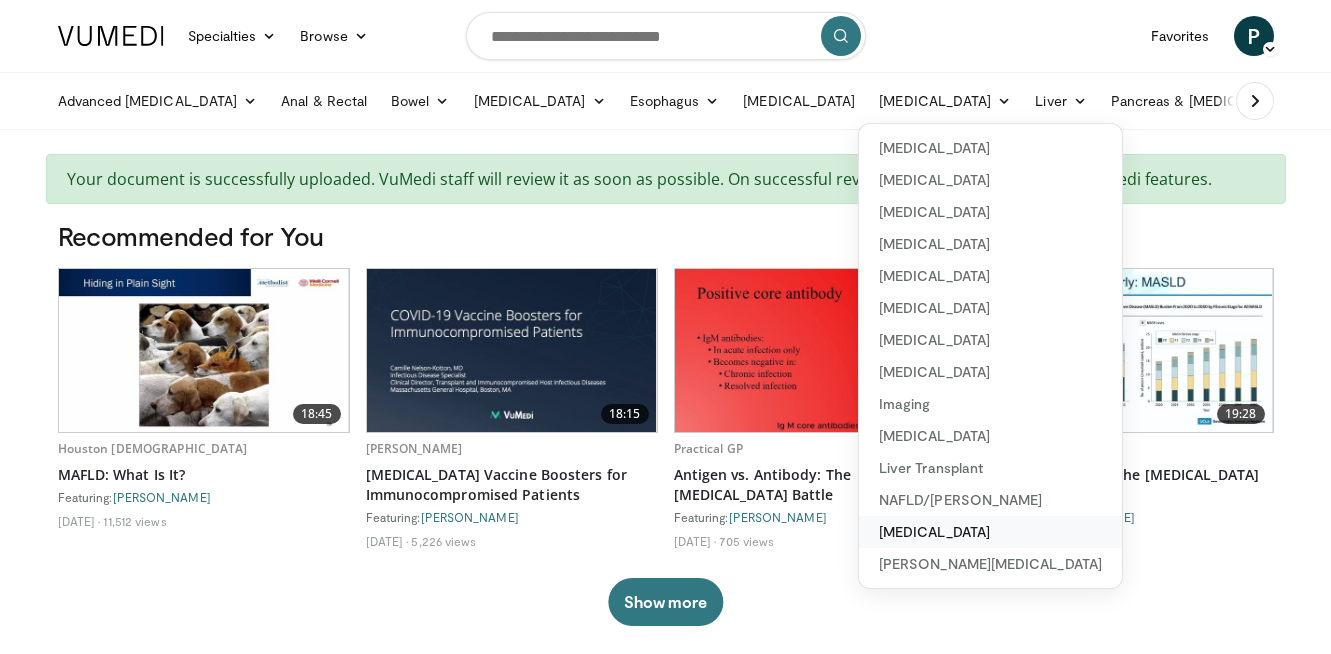 click on "[MEDICAL_DATA]" at bounding box center (990, 532) 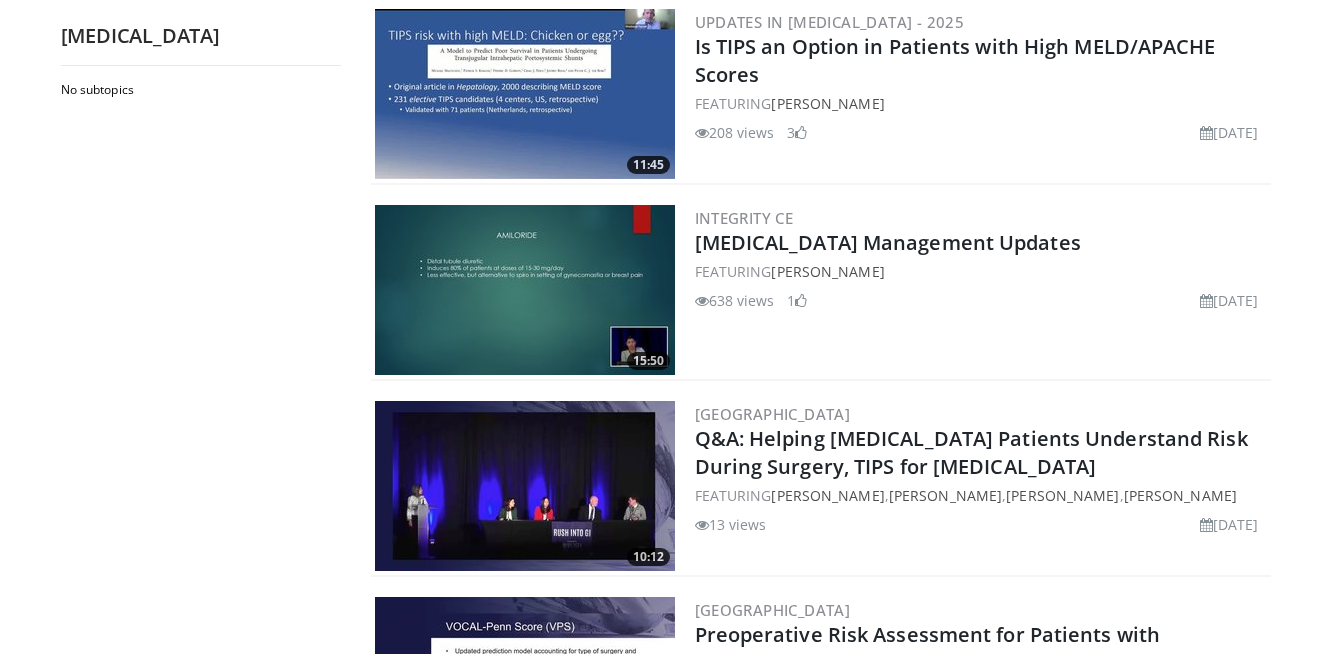 scroll, scrollTop: 1982, scrollLeft: 0, axis: vertical 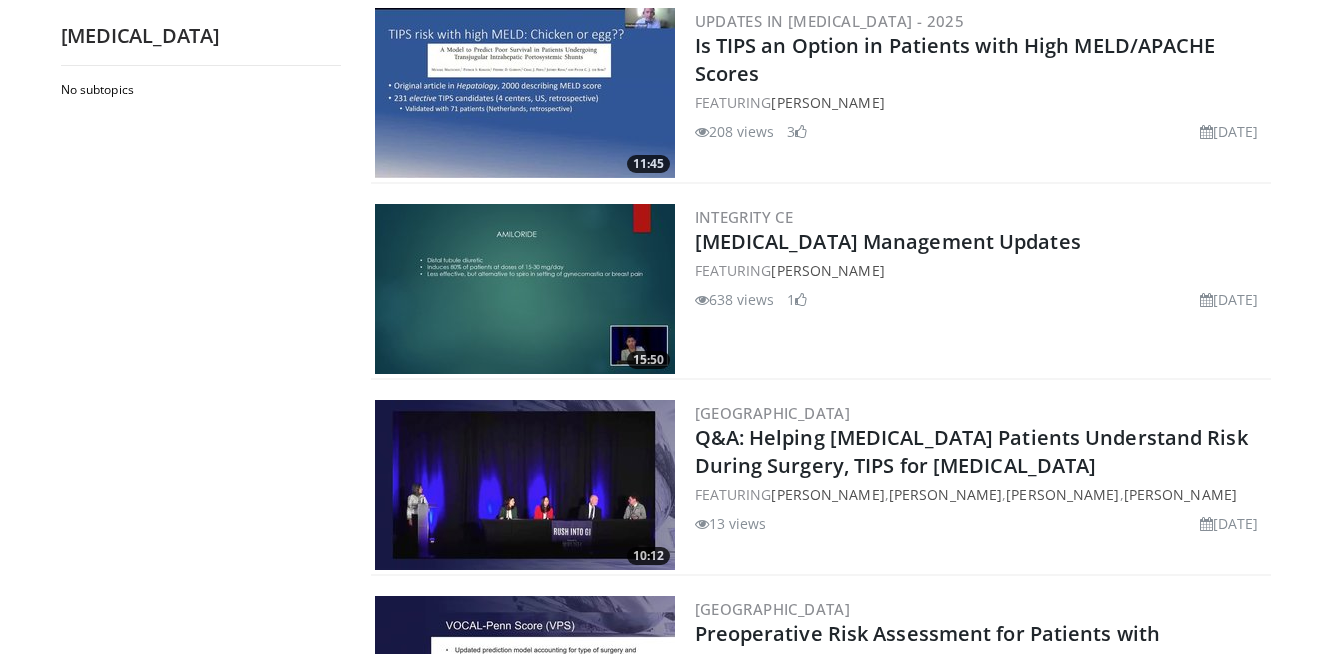 click at bounding box center [525, 289] 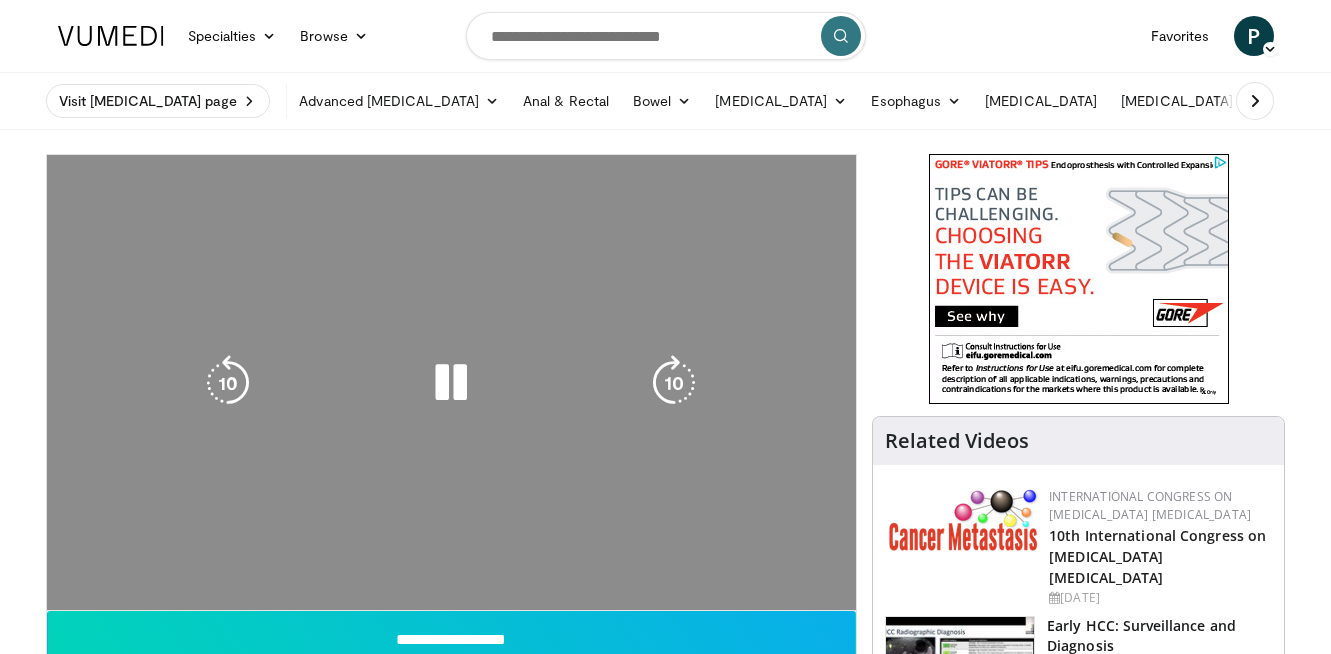 scroll, scrollTop: 0, scrollLeft: 0, axis: both 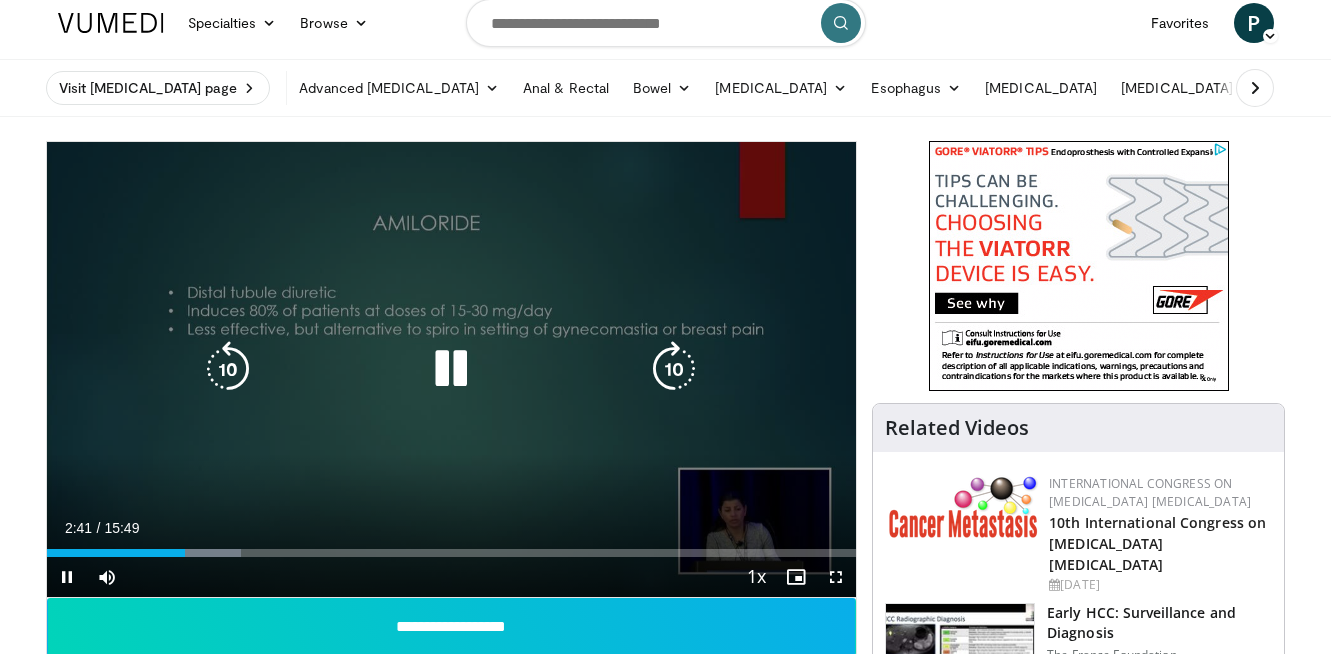 click at bounding box center (228, 369) 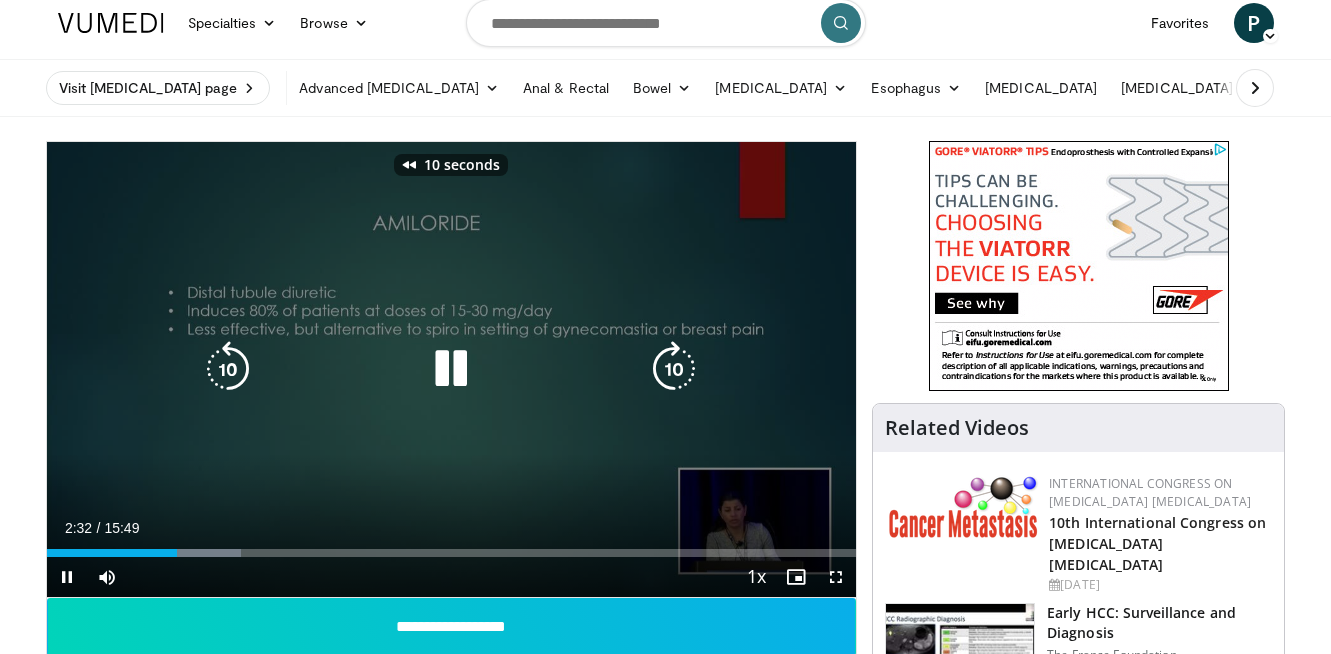 click at bounding box center [228, 369] 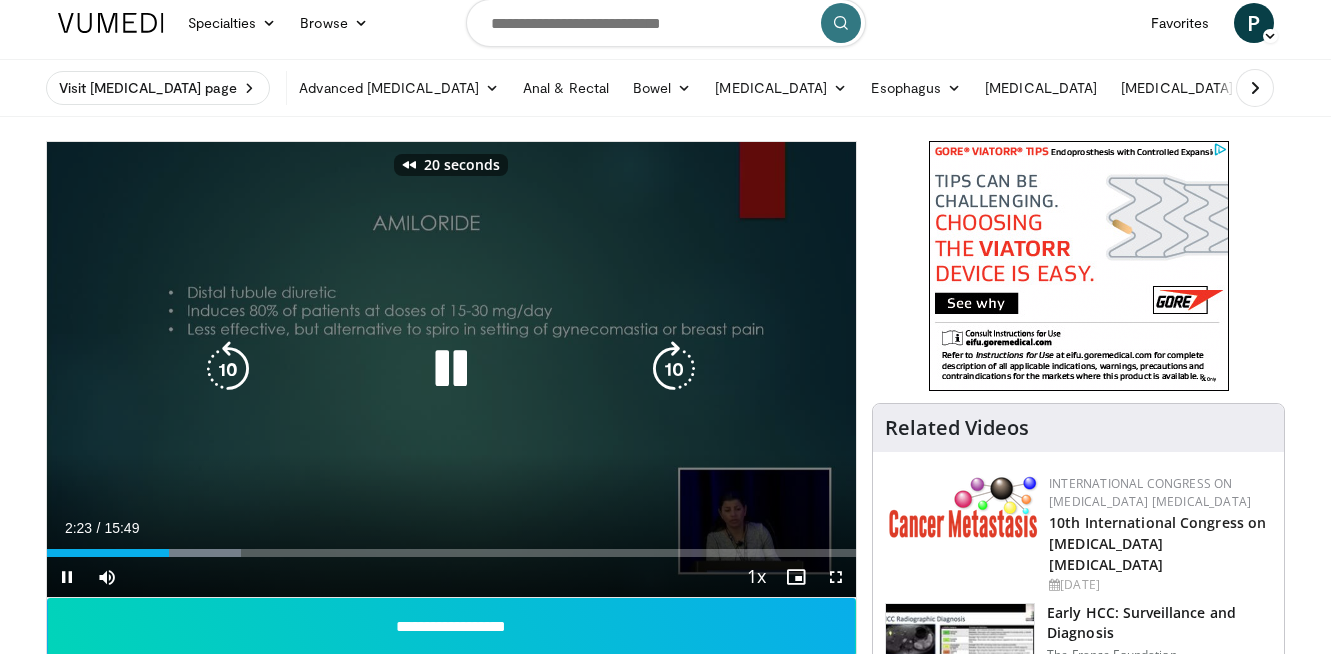 click at bounding box center (228, 369) 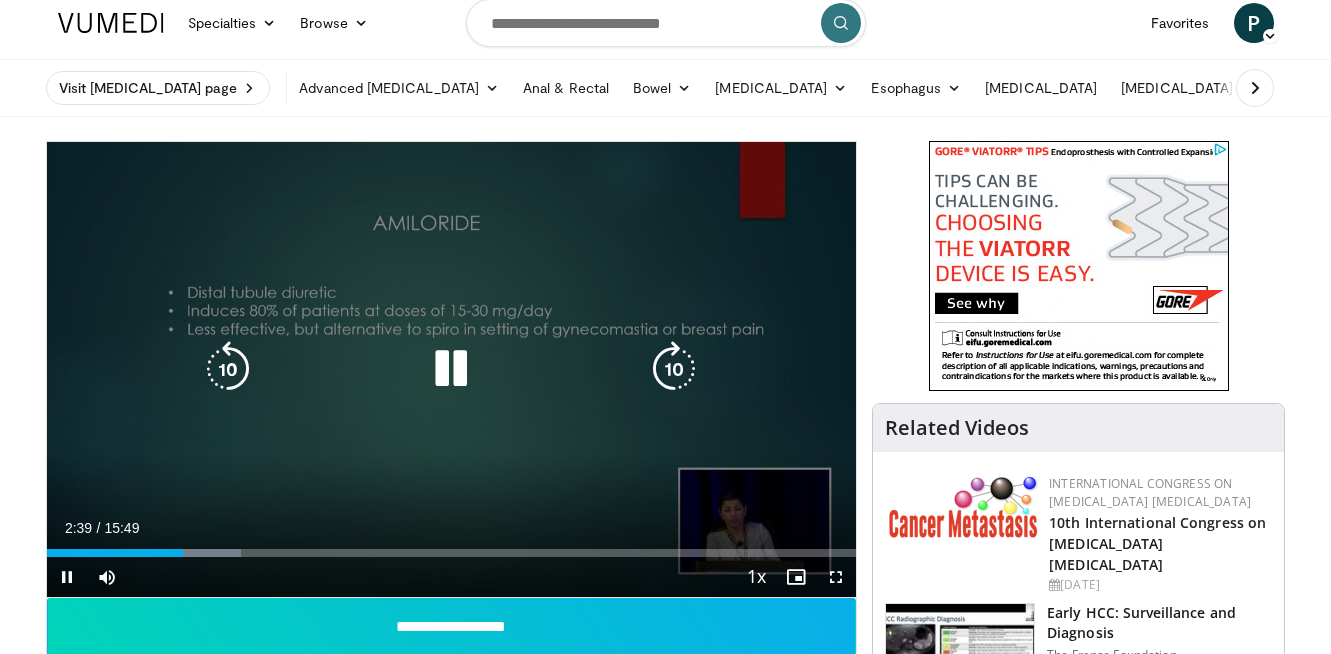 click at bounding box center (228, 369) 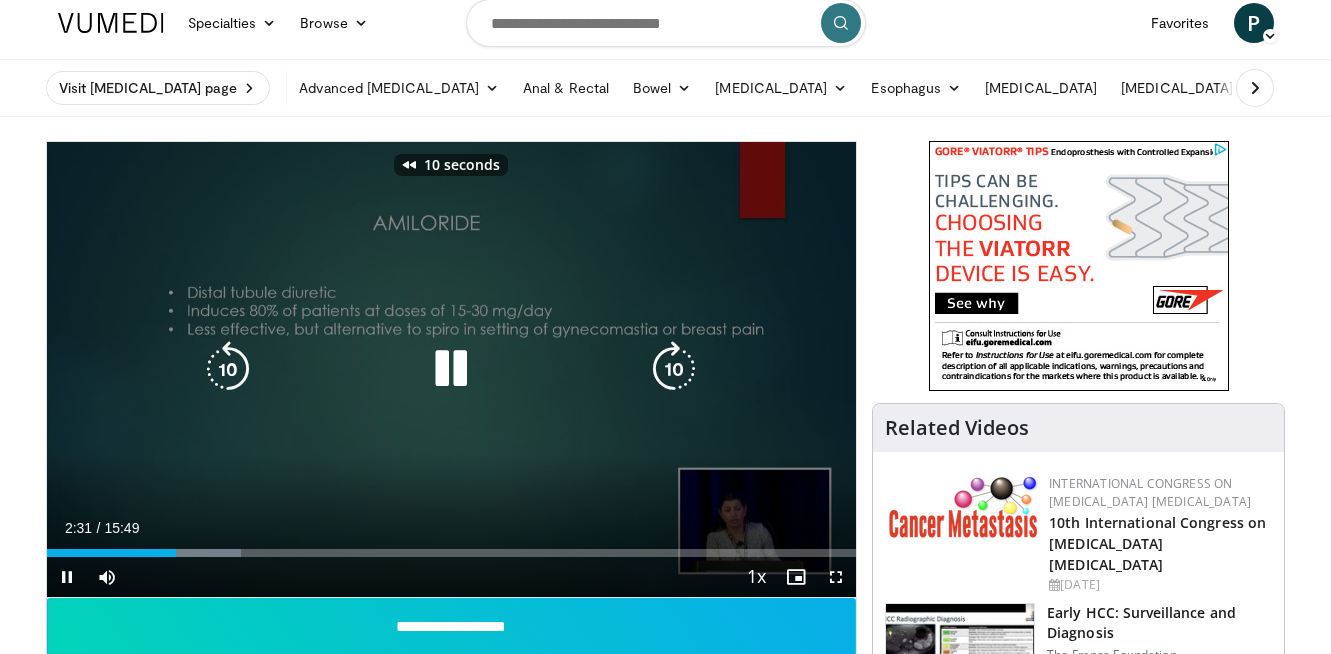 click at bounding box center [228, 369] 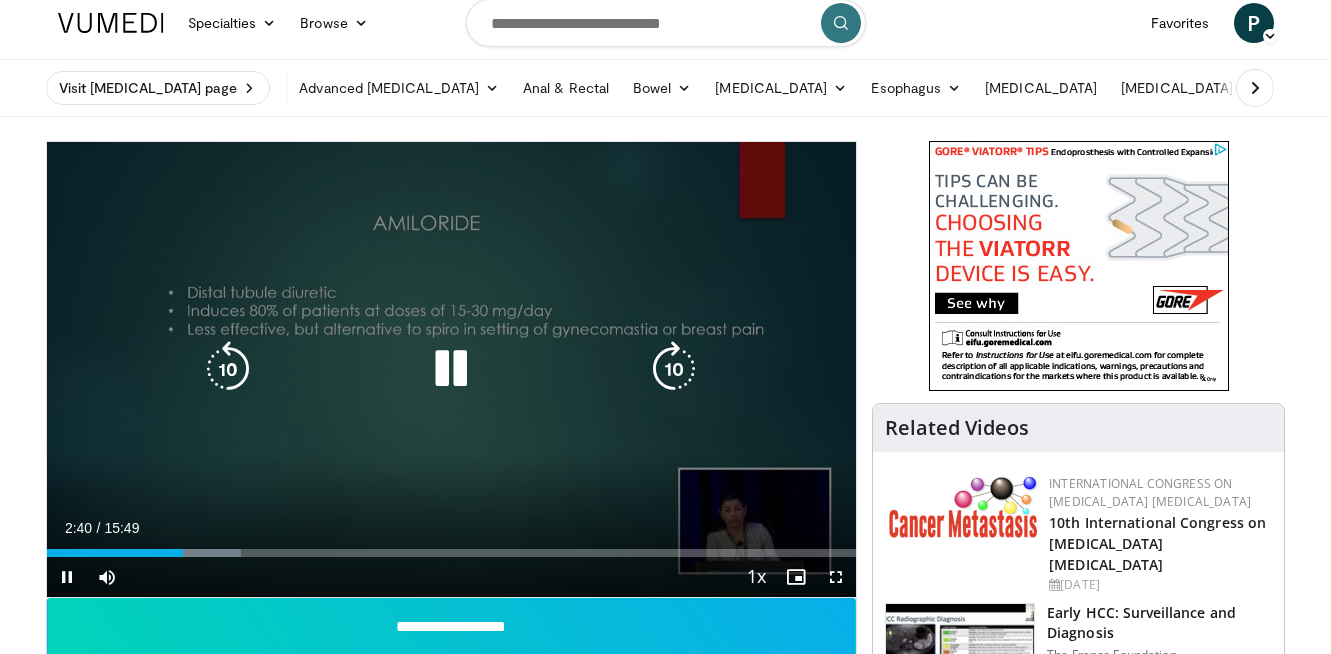click at bounding box center [451, 369] 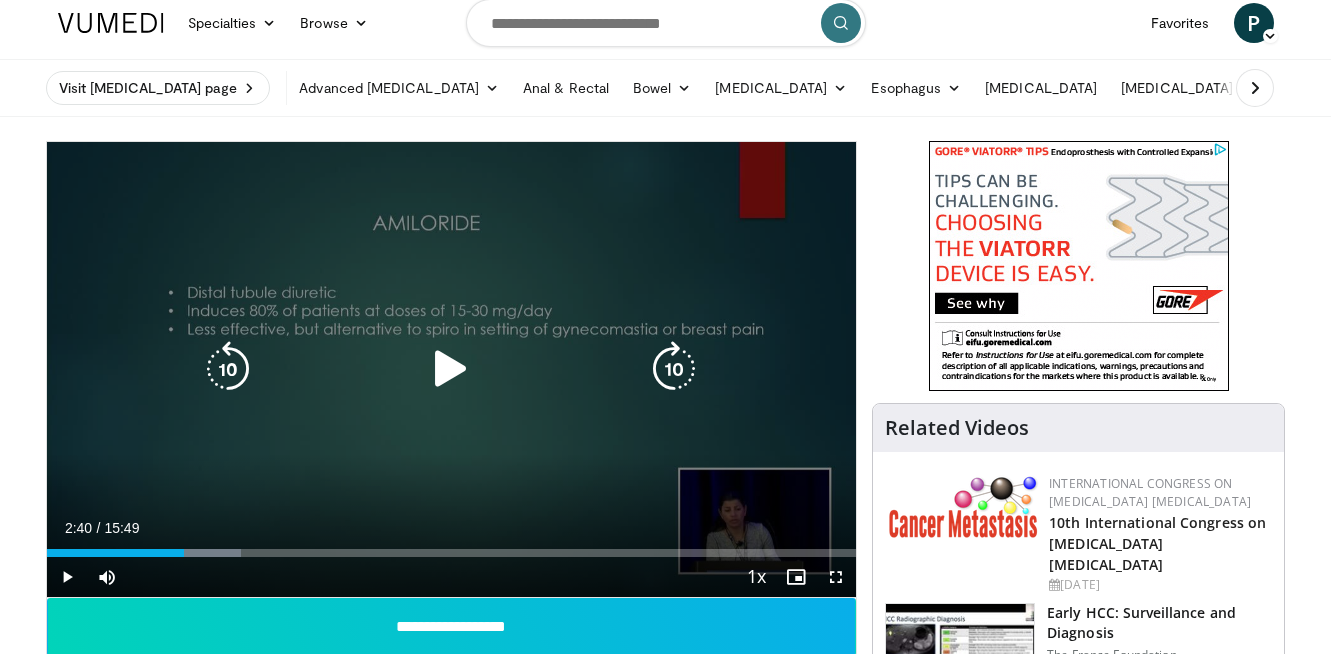 click at bounding box center (451, 369) 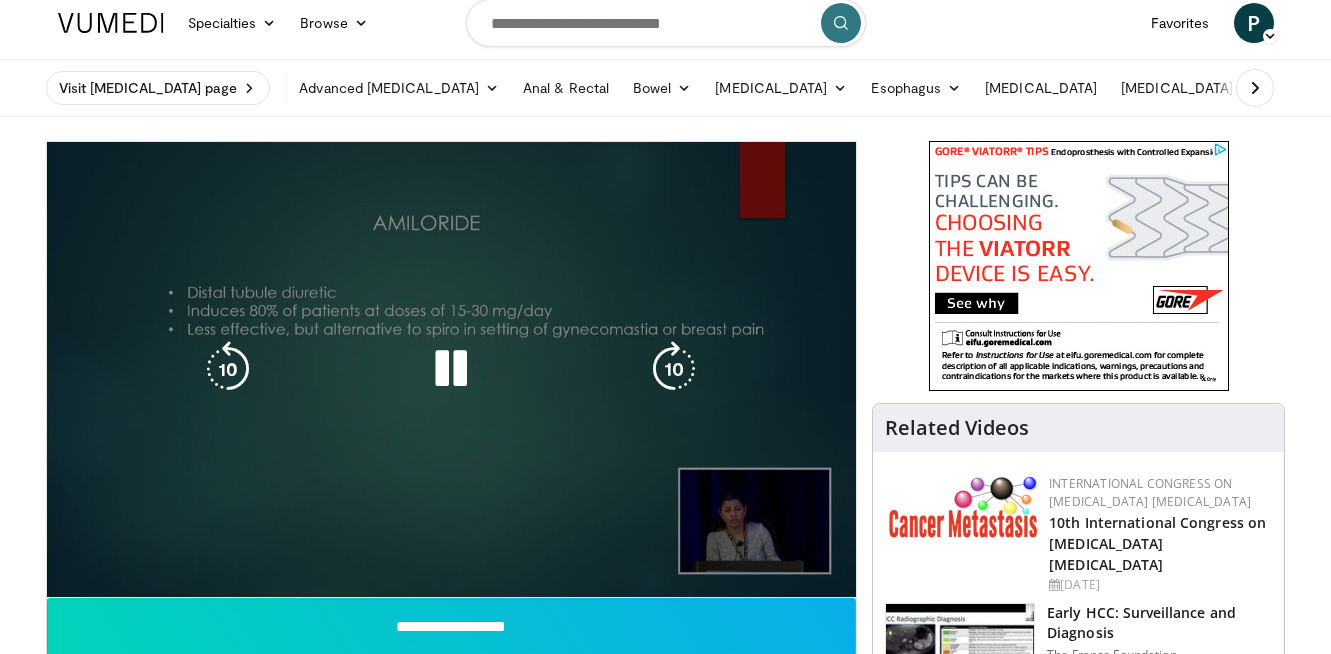 click at bounding box center [451, 369] 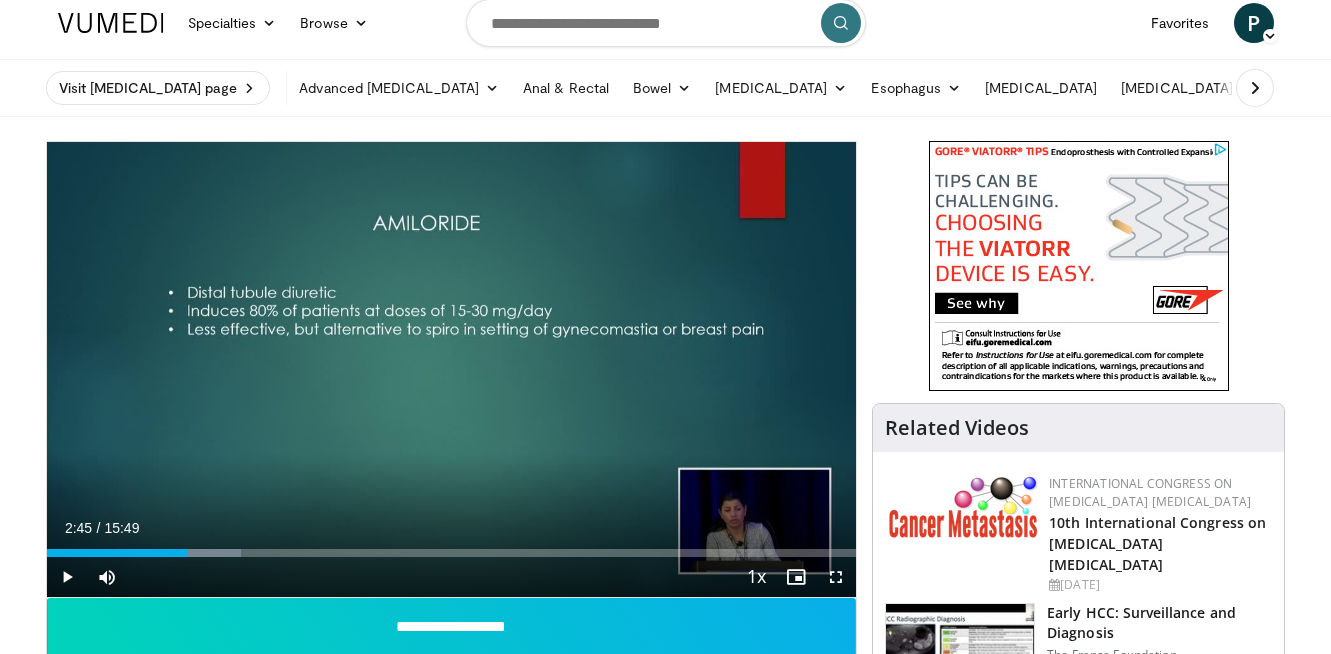 click on "20 seconds
Tap to unmute" at bounding box center [452, 369] 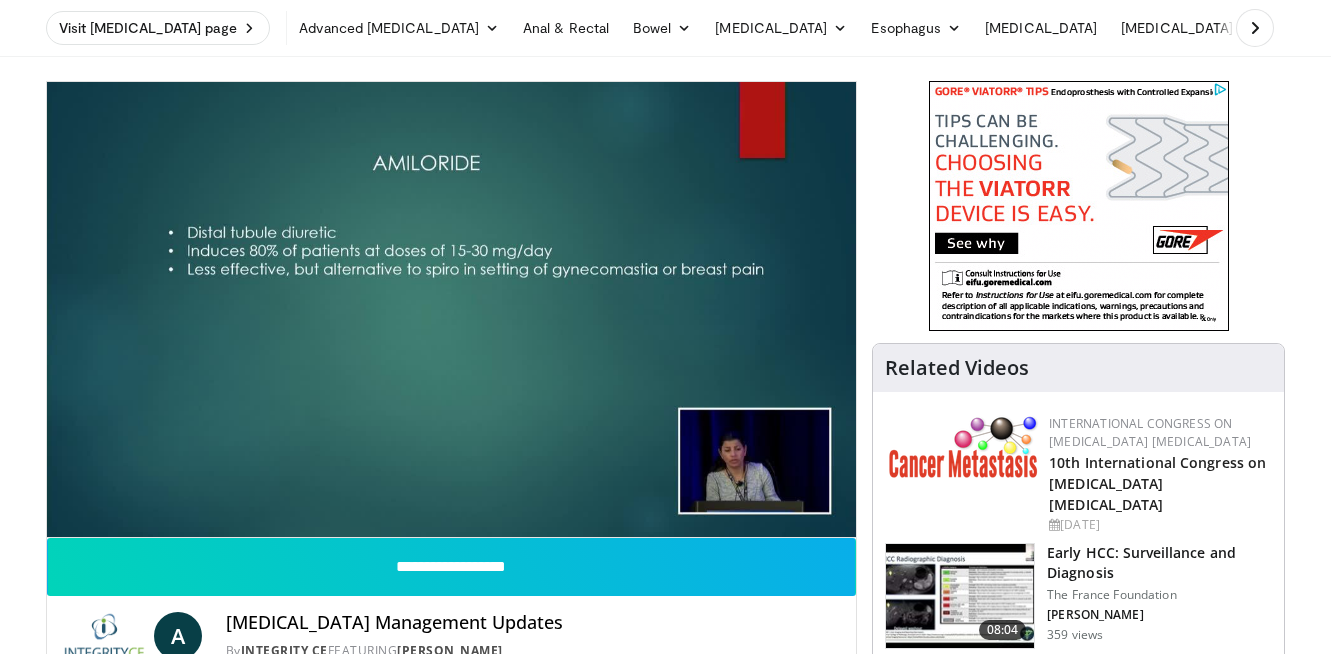 scroll, scrollTop: 69, scrollLeft: 0, axis: vertical 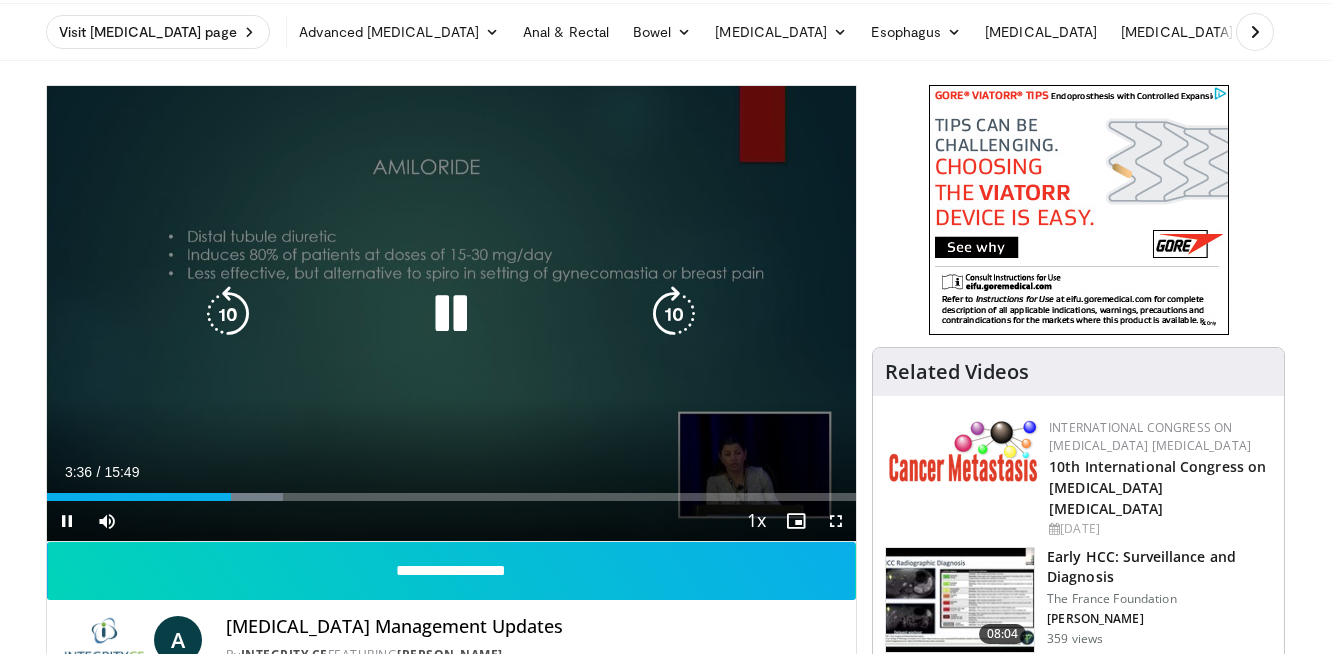 click at bounding box center (451, 314) 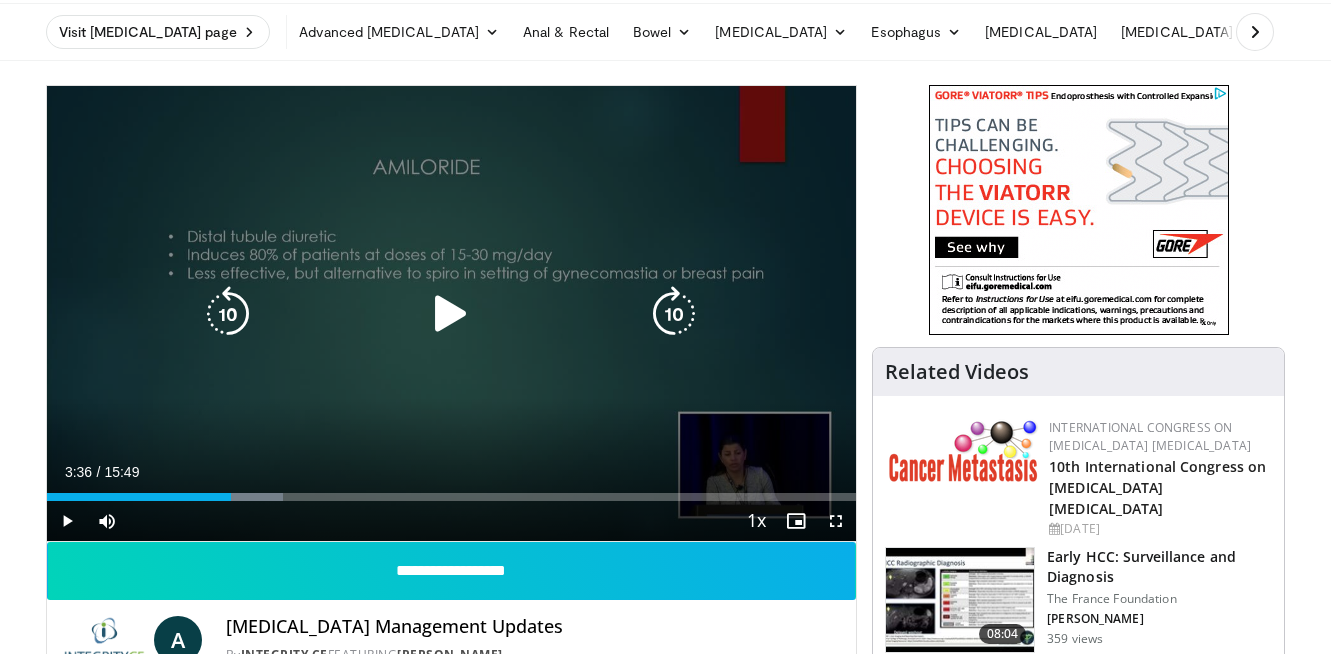 click at bounding box center (228, 314) 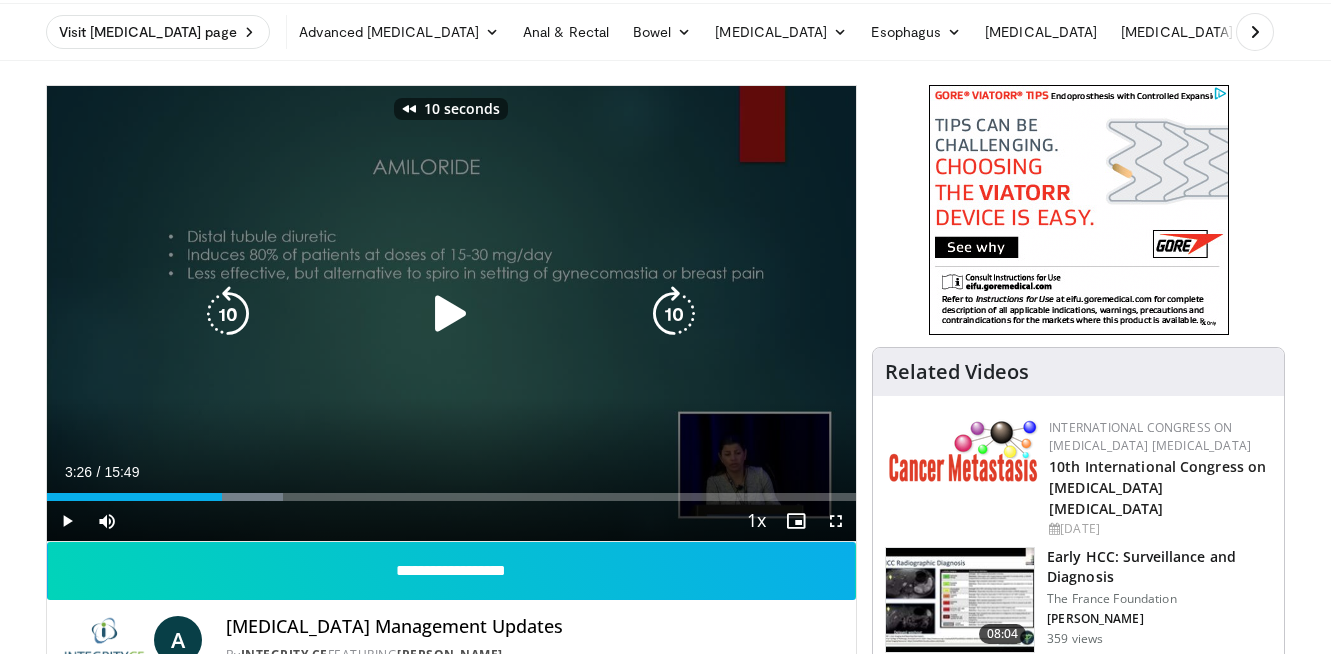 click at bounding box center [228, 314] 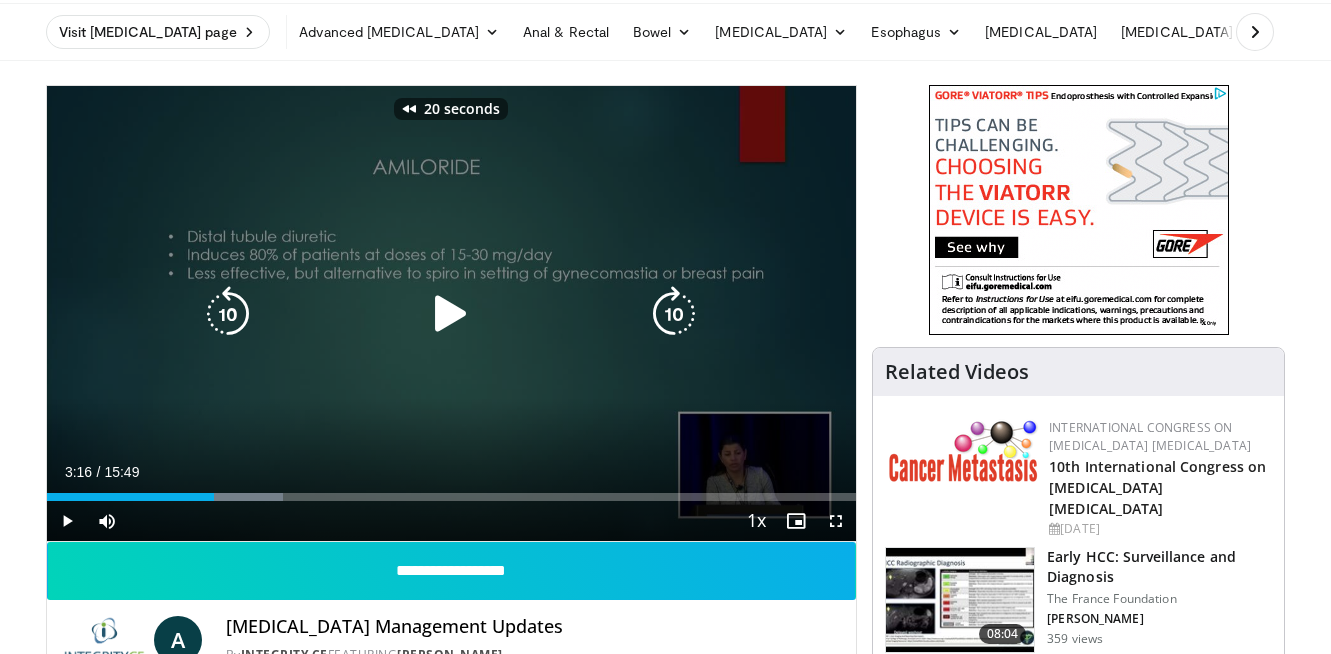 click at bounding box center [451, 314] 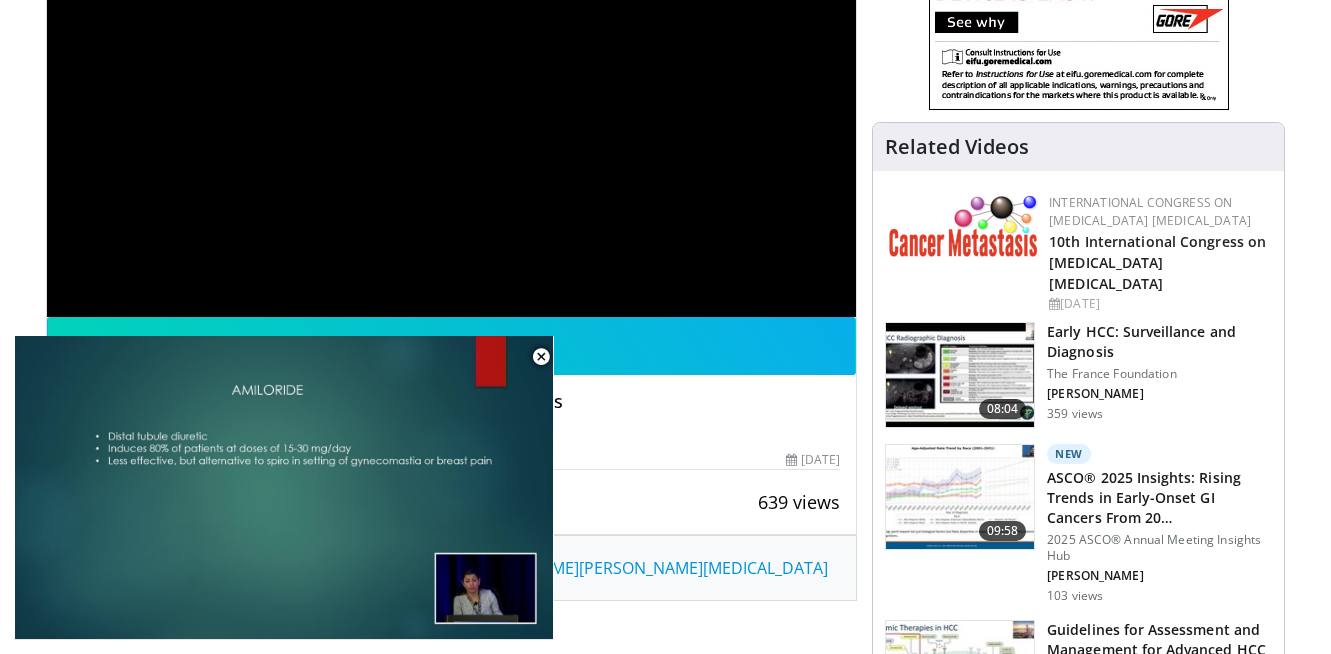 scroll, scrollTop: 321, scrollLeft: 0, axis: vertical 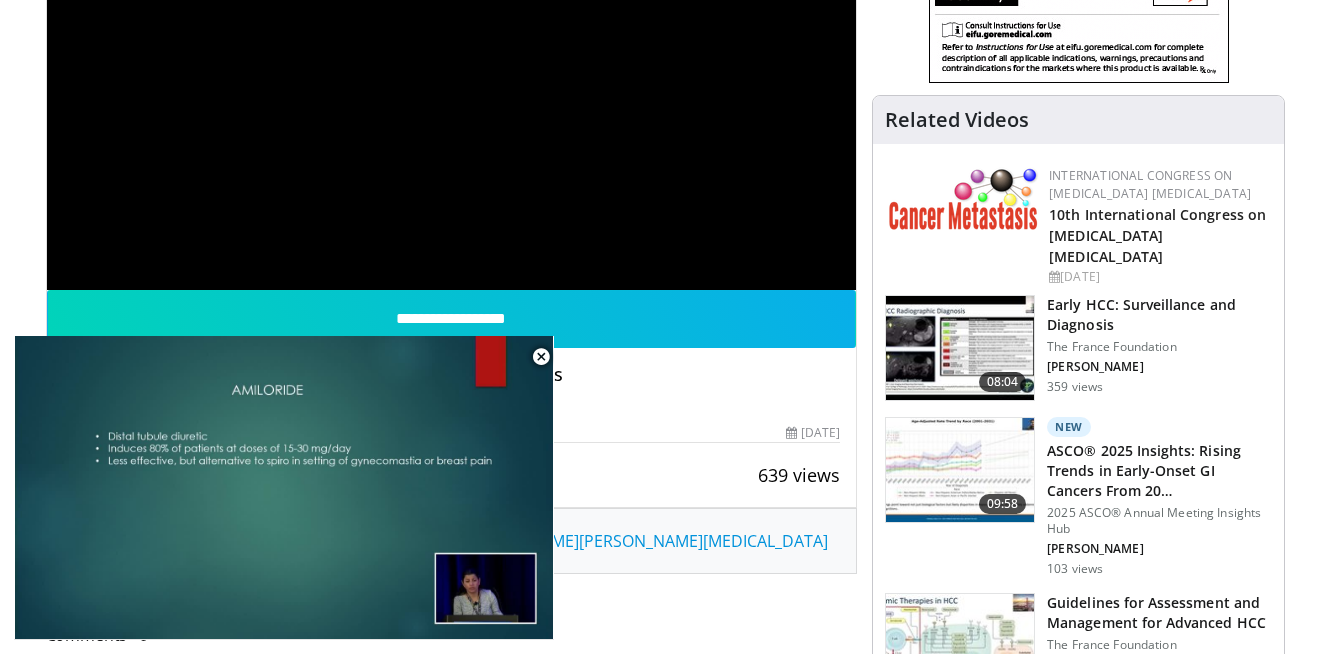 click on "1
Thumbs Up
Share [MEDICAL_DATA] Management Update...
×
Enter one or more e-mail addresses, each in a new line
Message
Send
Close
Share
E-mail
Tweet
Share
Save to
Add to Favorites
New Playlist
New Playlist
×
Title
Description ****" at bounding box center [452, 475] 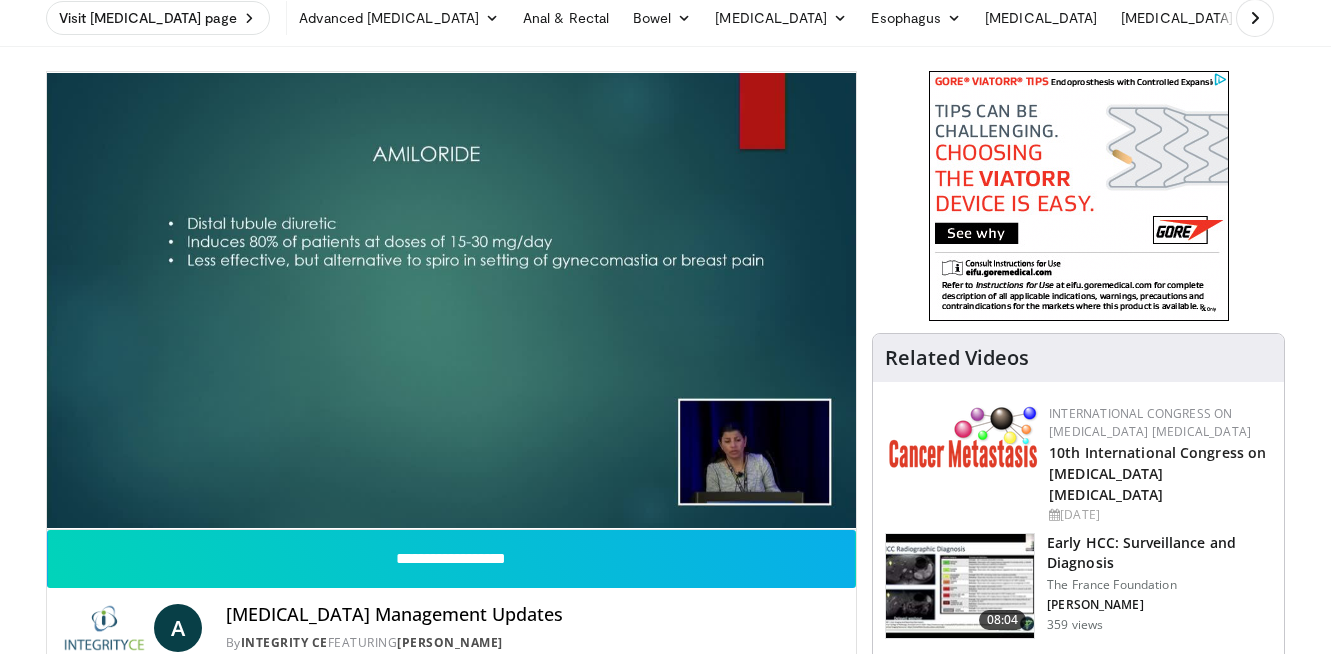 scroll, scrollTop: 86, scrollLeft: 0, axis: vertical 